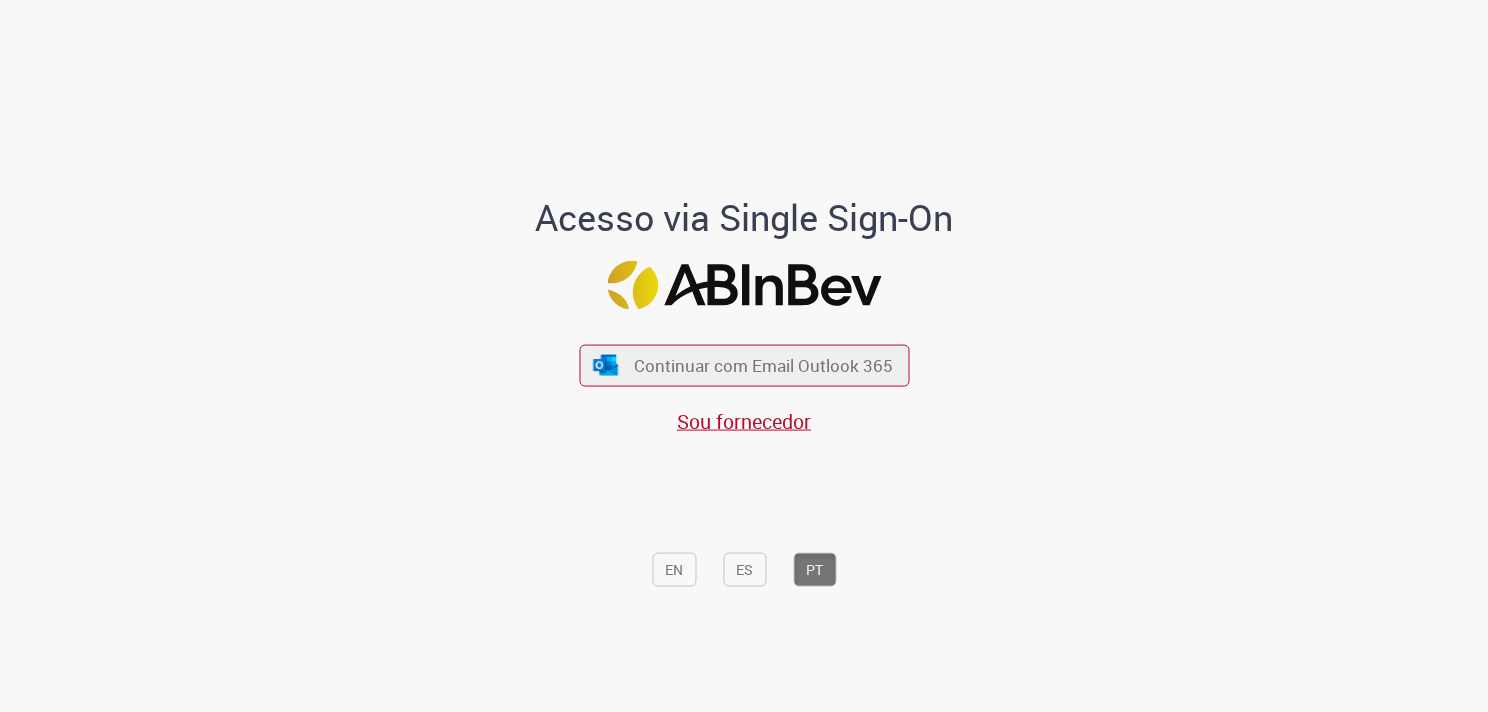 scroll, scrollTop: 0, scrollLeft: 0, axis: both 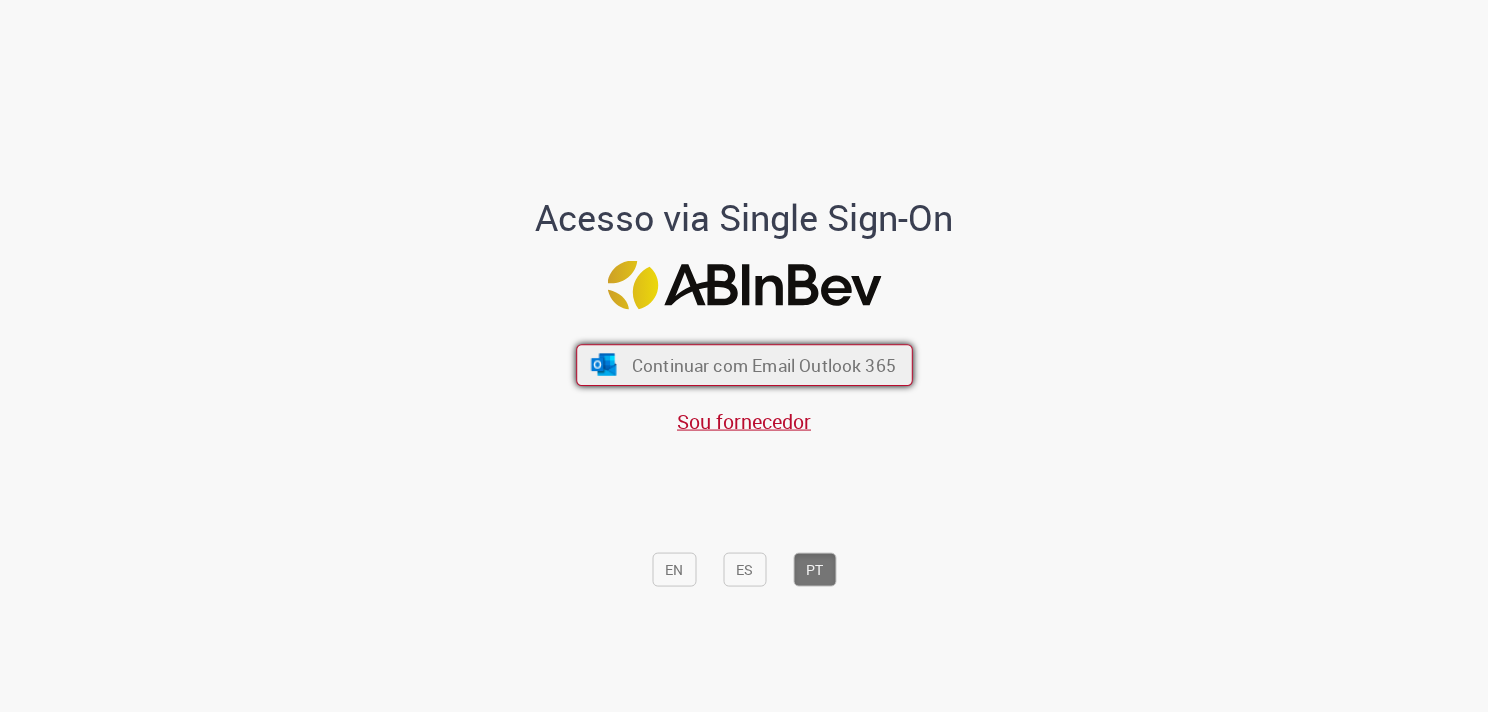 click on "Continuar com Email Outlook 365" at bounding box center [763, 365] 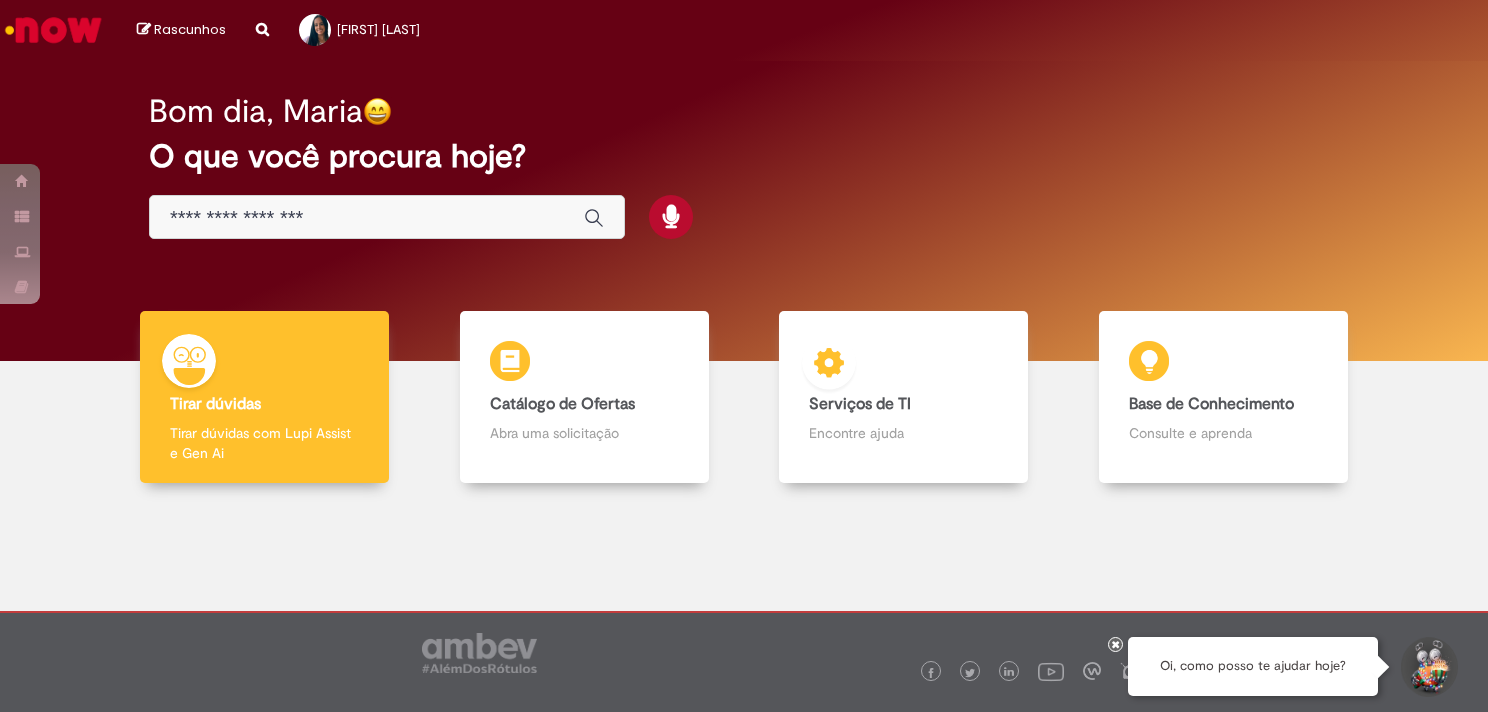 scroll, scrollTop: 0, scrollLeft: 0, axis: both 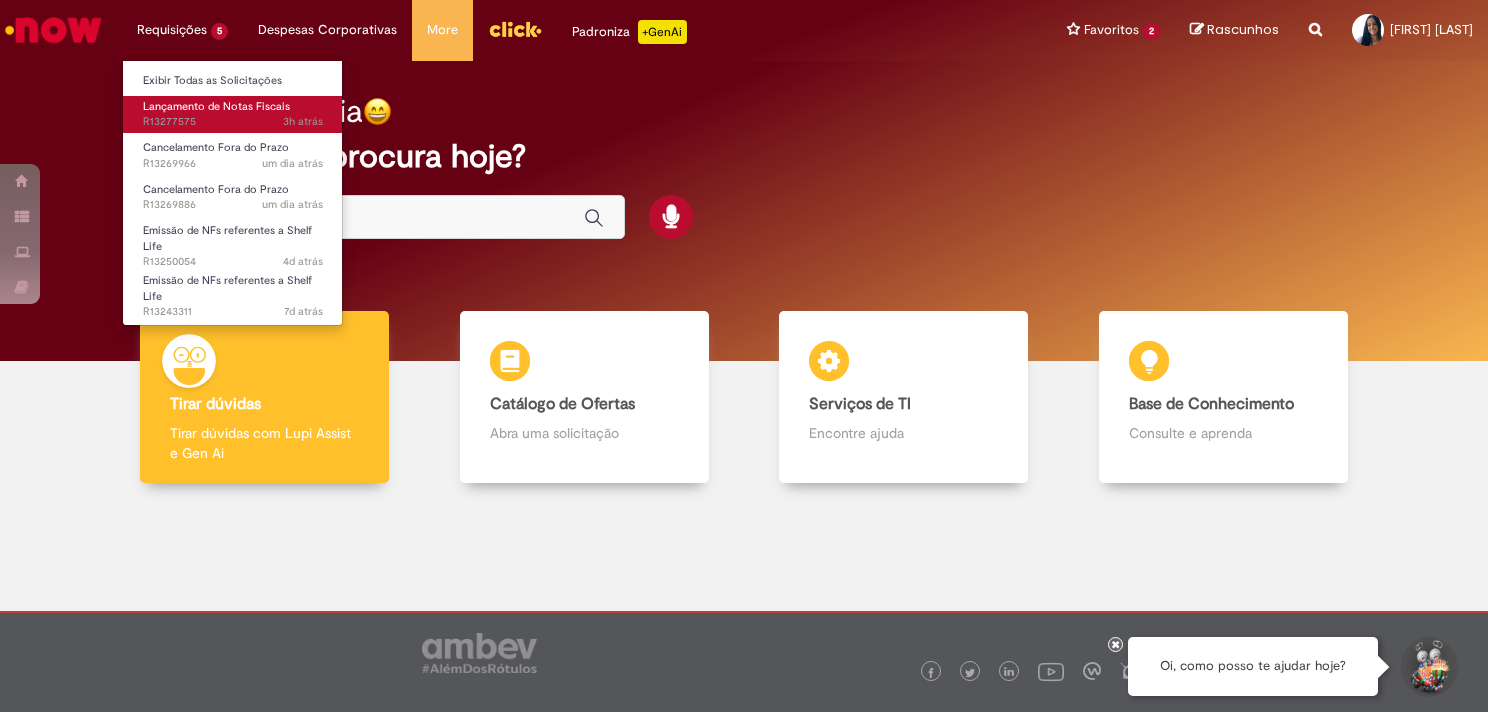 click on "Lançamento de Notas Fiscais" at bounding box center (216, 106) 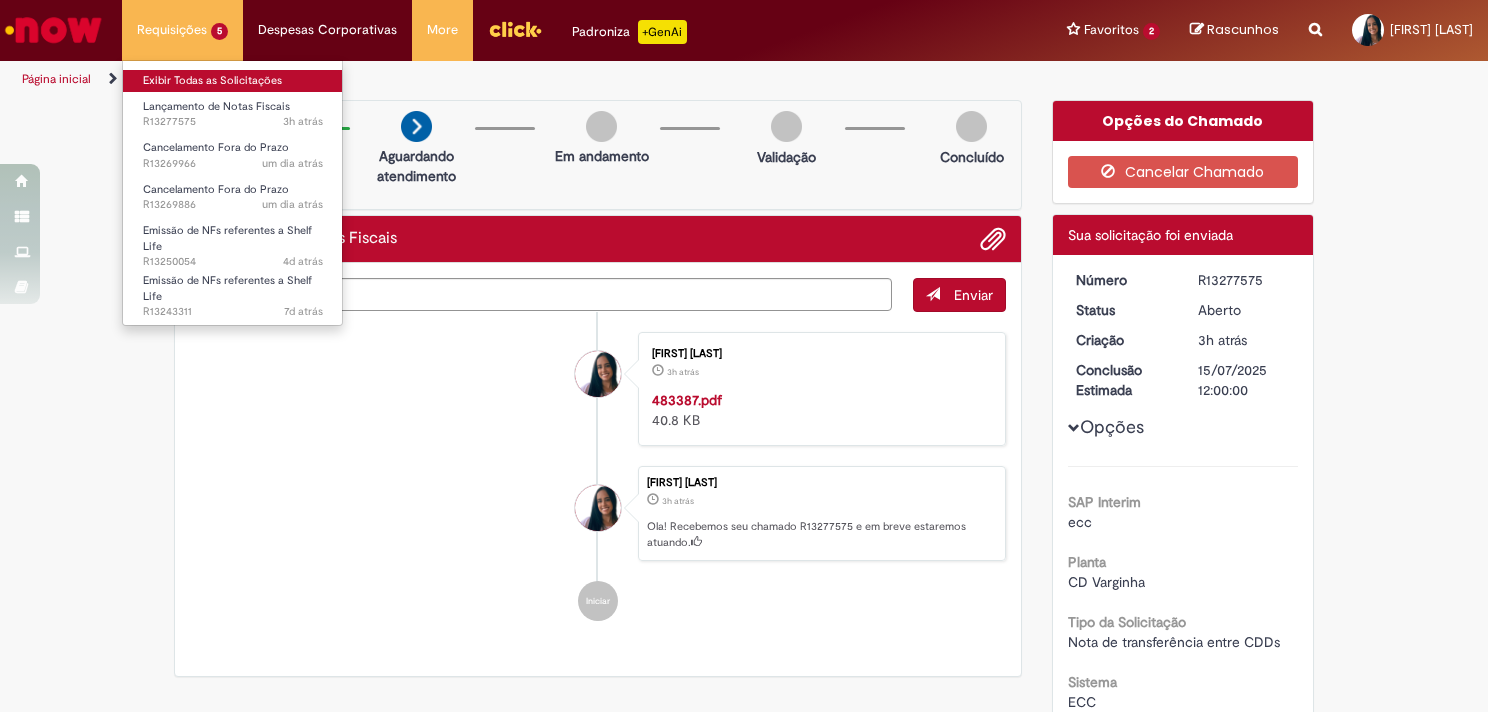 click on "Exibir Todas as Solicitações" at bounding box center (233, 81) 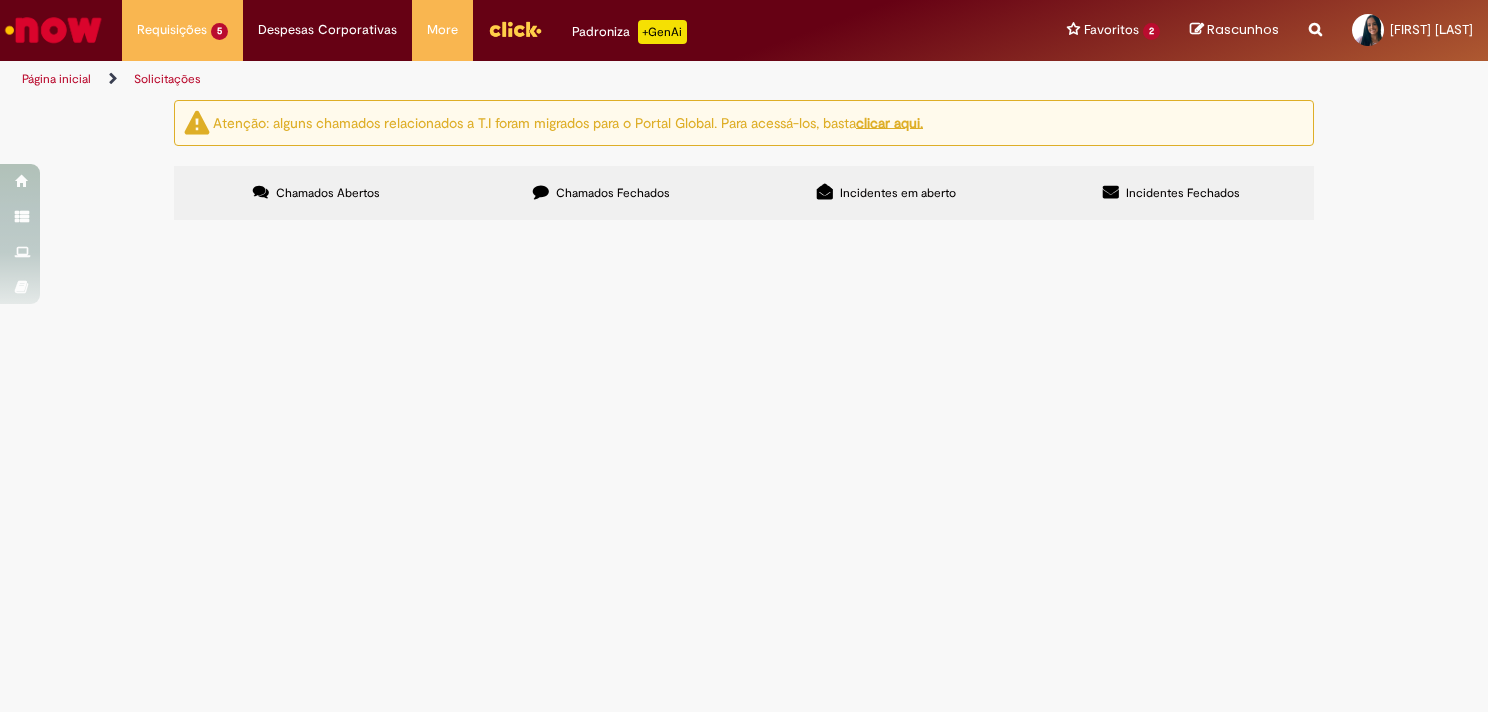 drag, startPoint x: 265, startPoint y: 359, endPoint x: 192, endPoint y: 361, distance: 73.02739 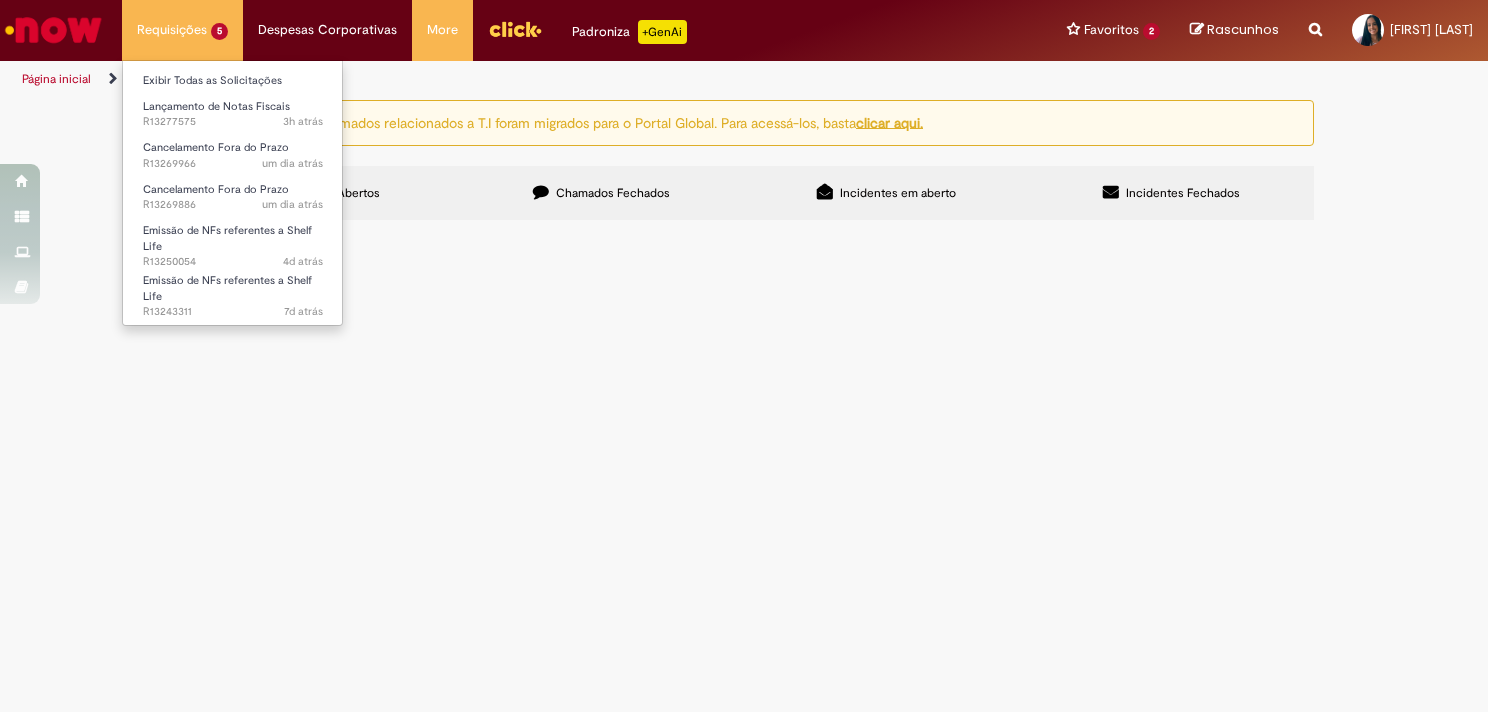 click on "Requisições   5
Exibir Todas as Solicitações
Lançamento de Notas Fiscais
3h atrás 3 horas atrás  R13277575
Cancelamento Fora do Prazo
um dia atrás um dia atrás  R13269966
Cancelamento Fora do Prazo
um dia atrás um dia atrás  R13269886
Emissão de NFs referentes a Shelf Life
4d atrás 4 dias atrás  R13250054
Emissão de NFs referentes a Shelf Life
7d atrás 7 dias atrás  R13243311" at bounding box center [182, 30] 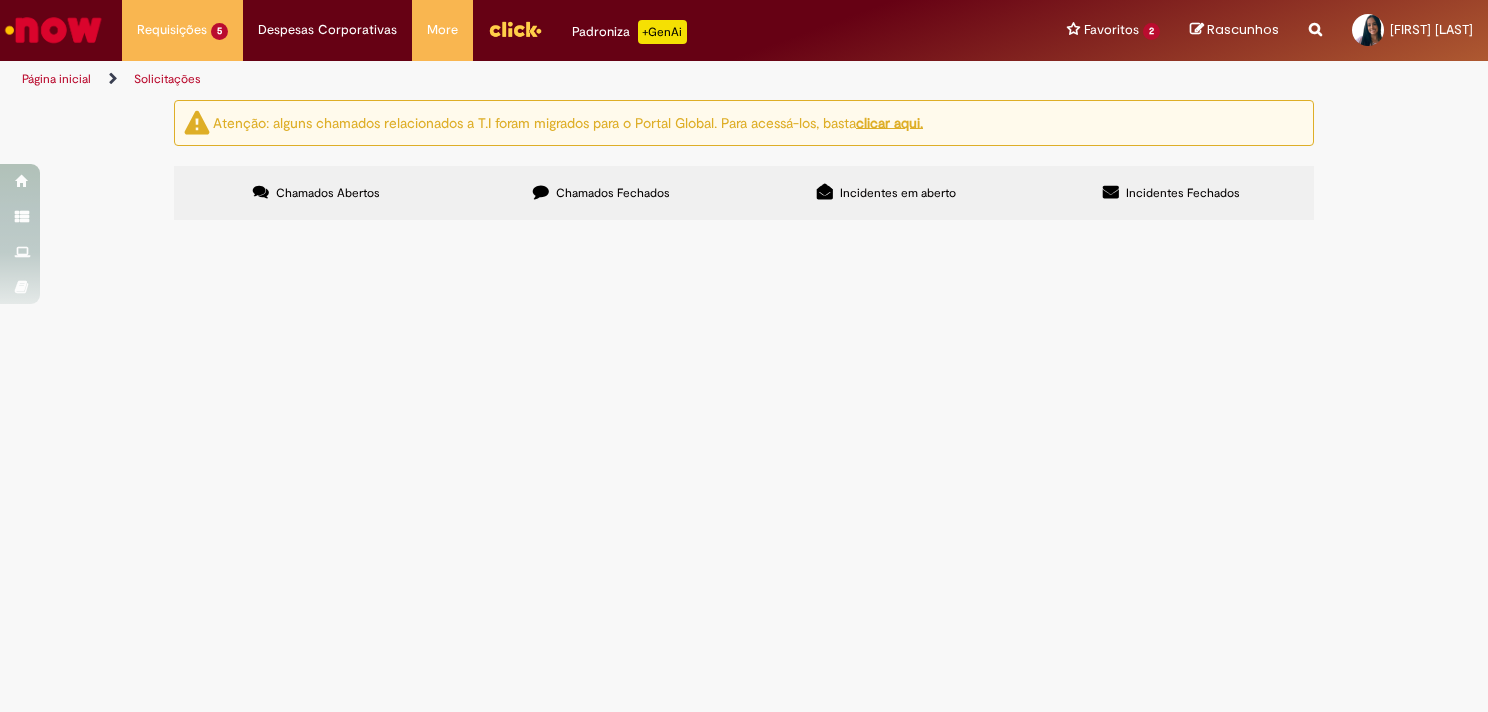 click on "Página inicial" at bounding box center [56, 79] 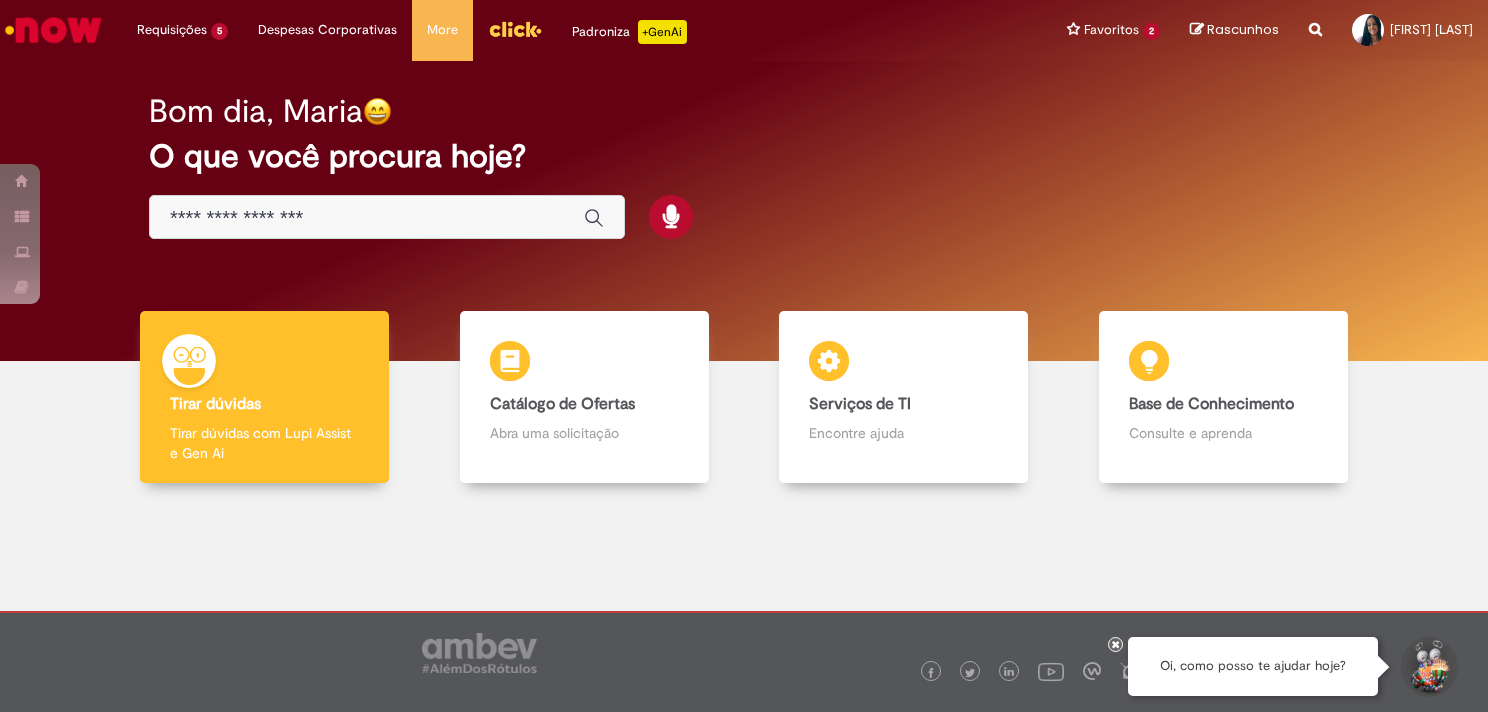 click at bounding box center [367, 218] 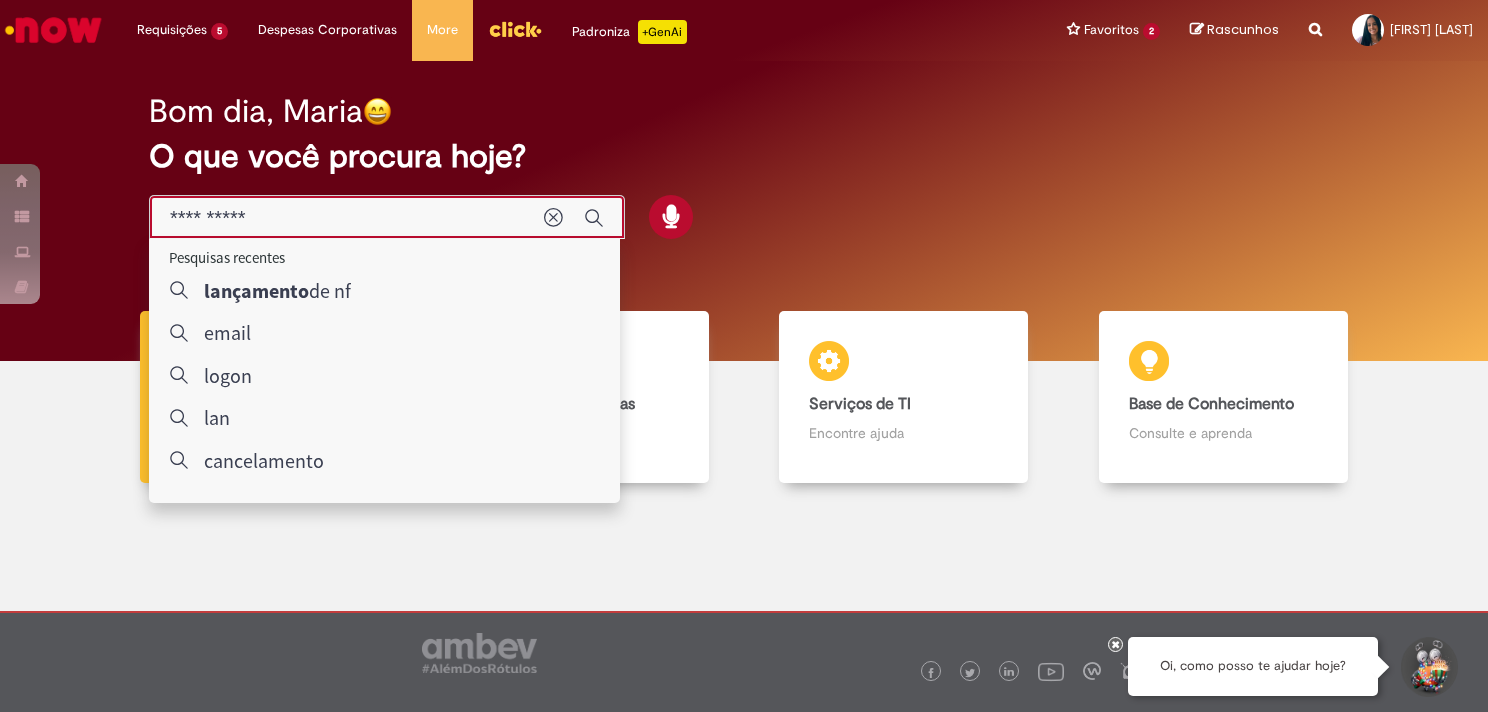 type on "**********" 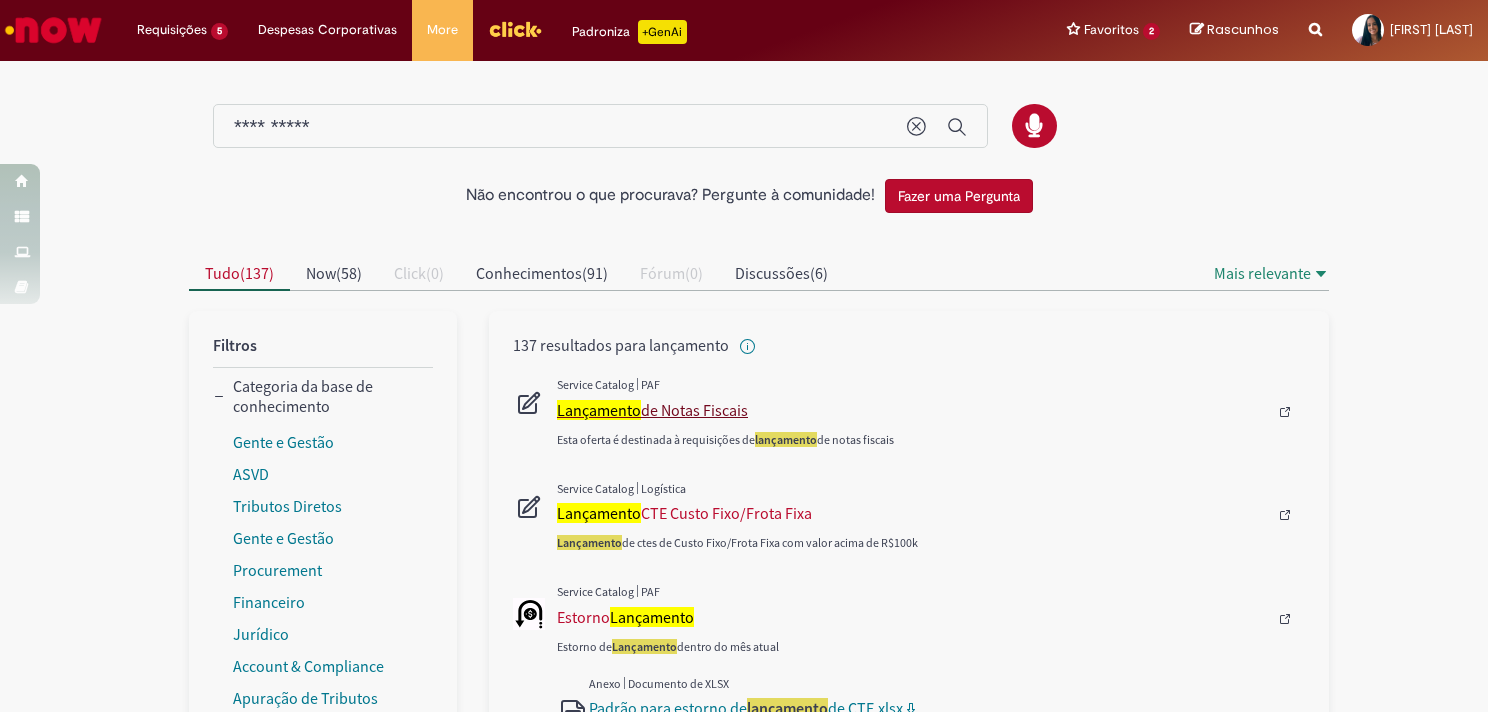 click on "Lançamento  de Notas Fiscais" at bounding box center [912, 410] 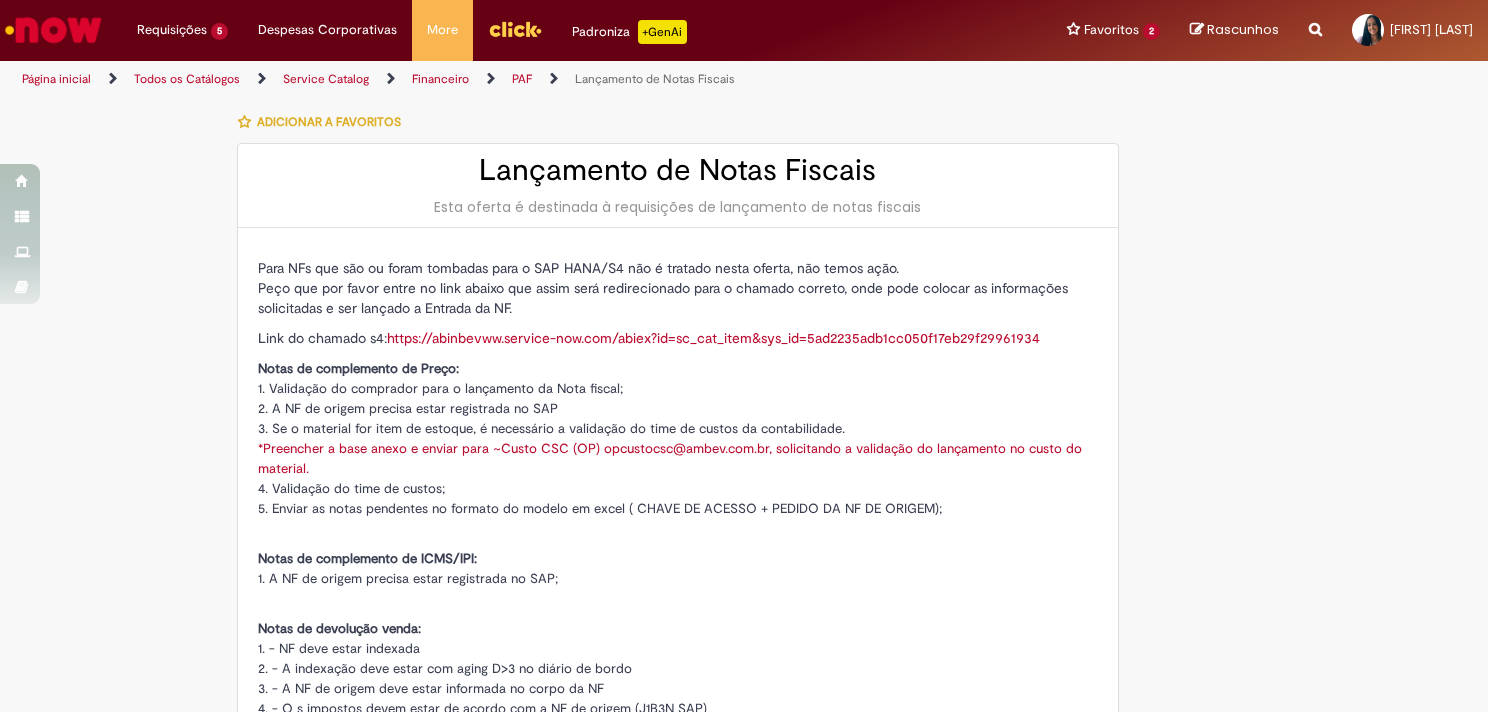 type on "********" 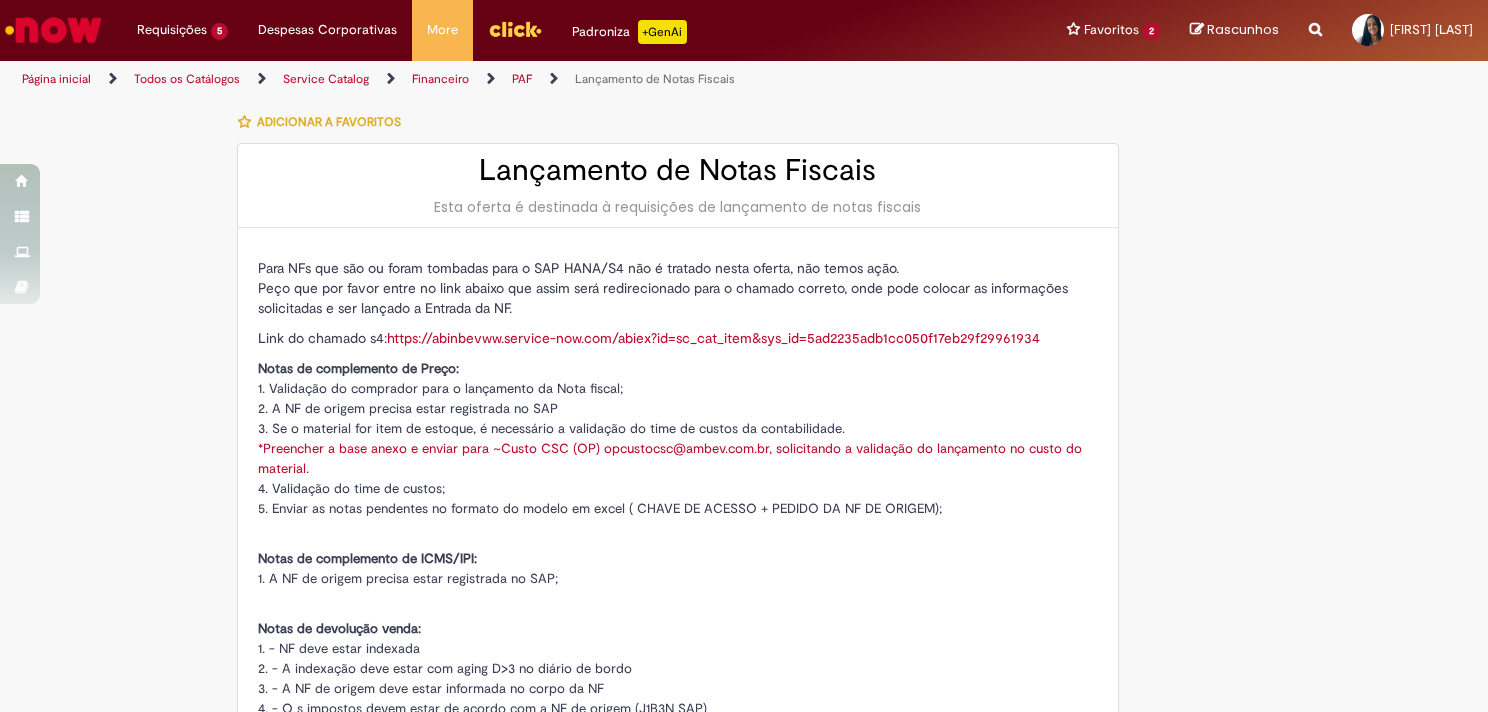 type on "**********" 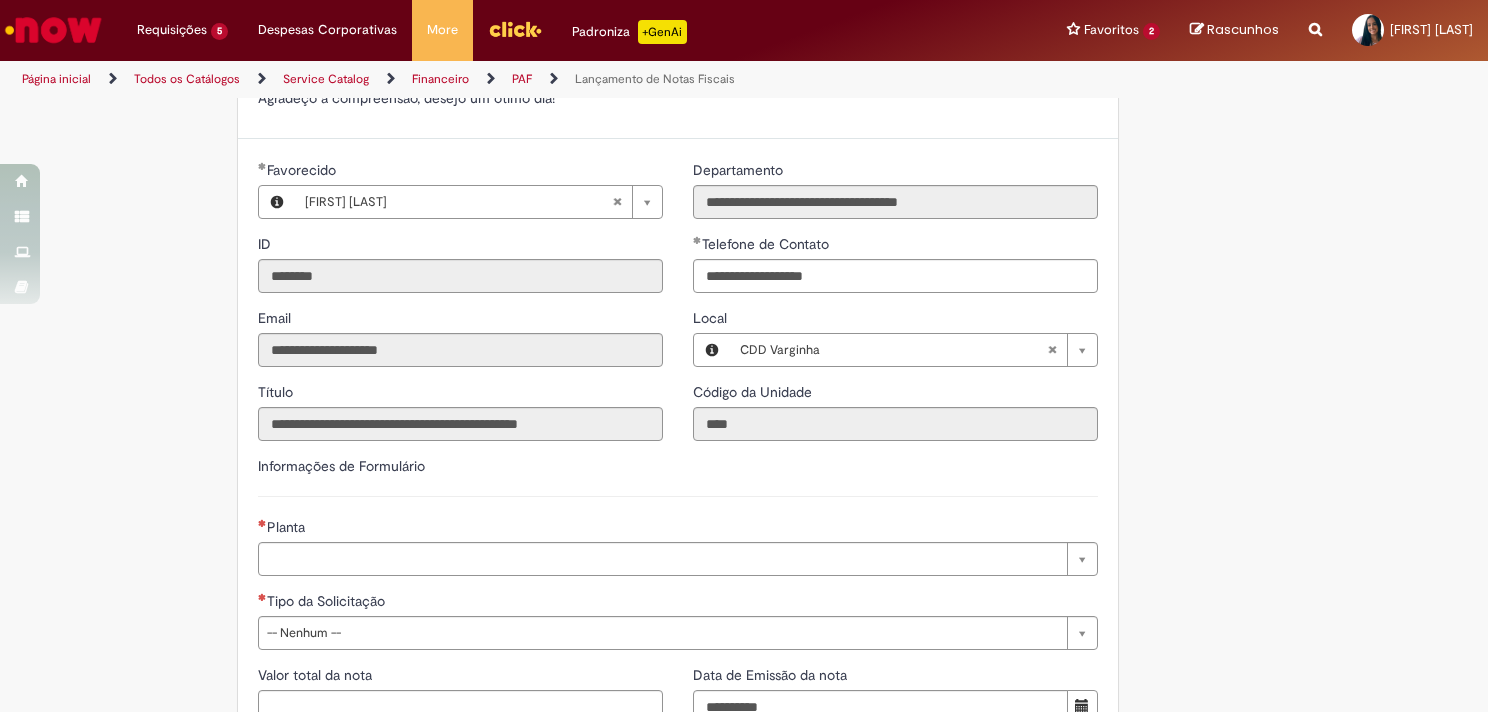 scroll, scrollTop: 1000, scrollLeft: 0, axis: vertical 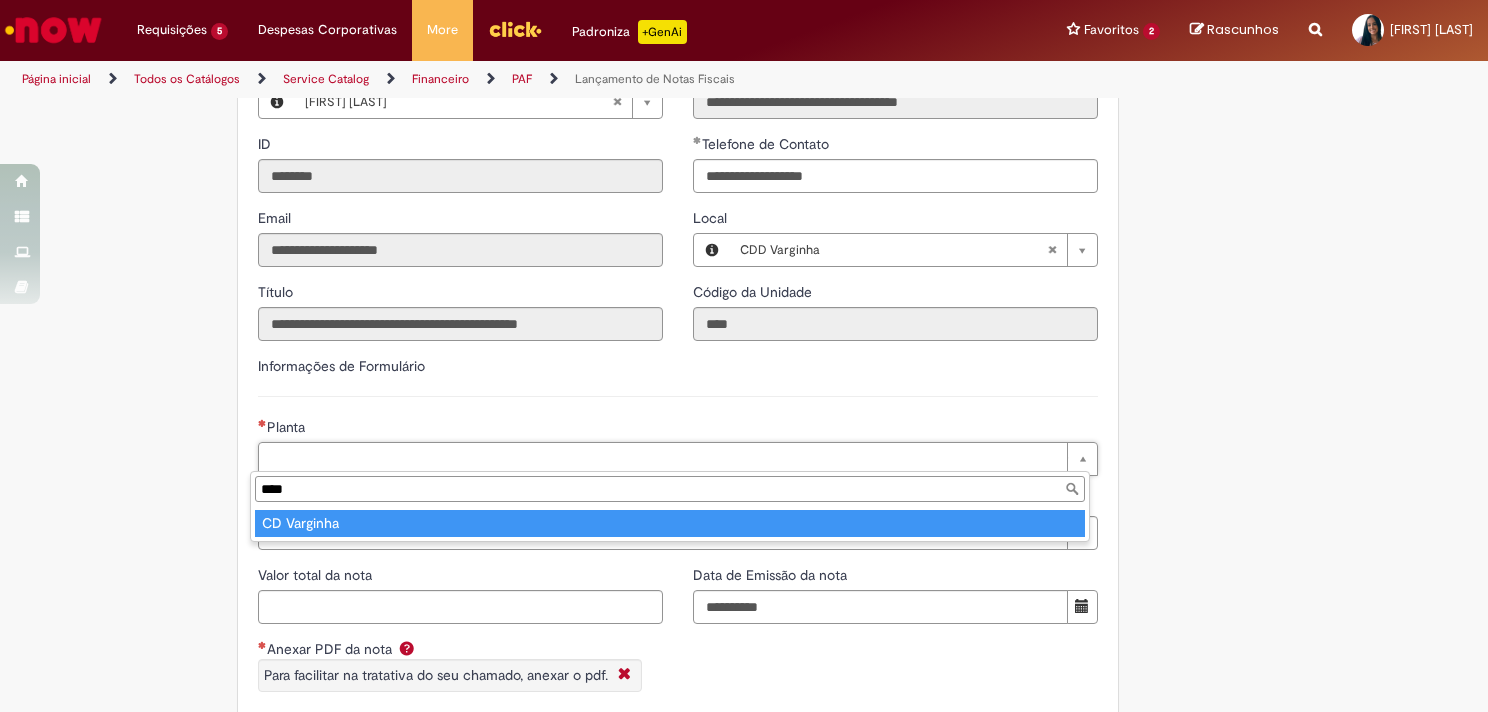 type on "****" 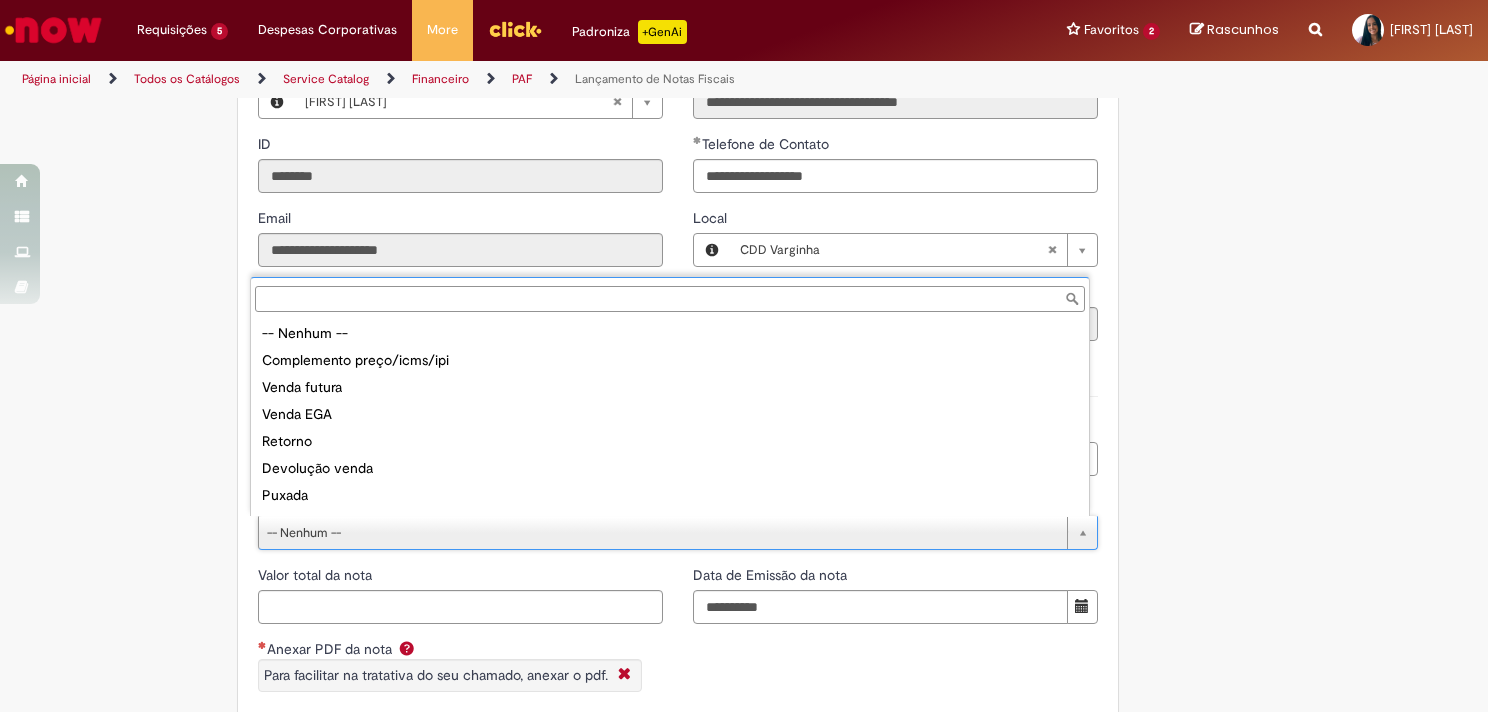 scroll, scrollTop: 78, scrollLeft: 0, axis: vertical 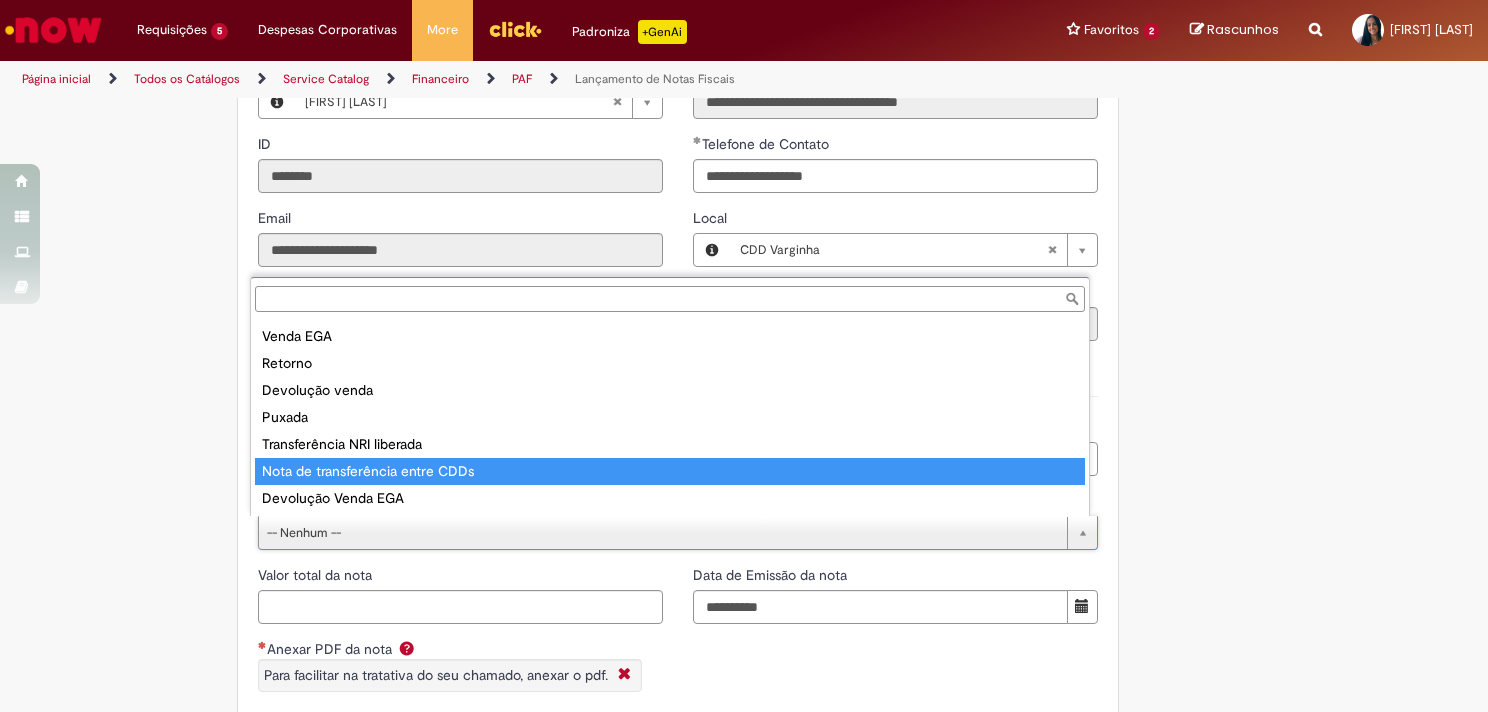type on "**********" 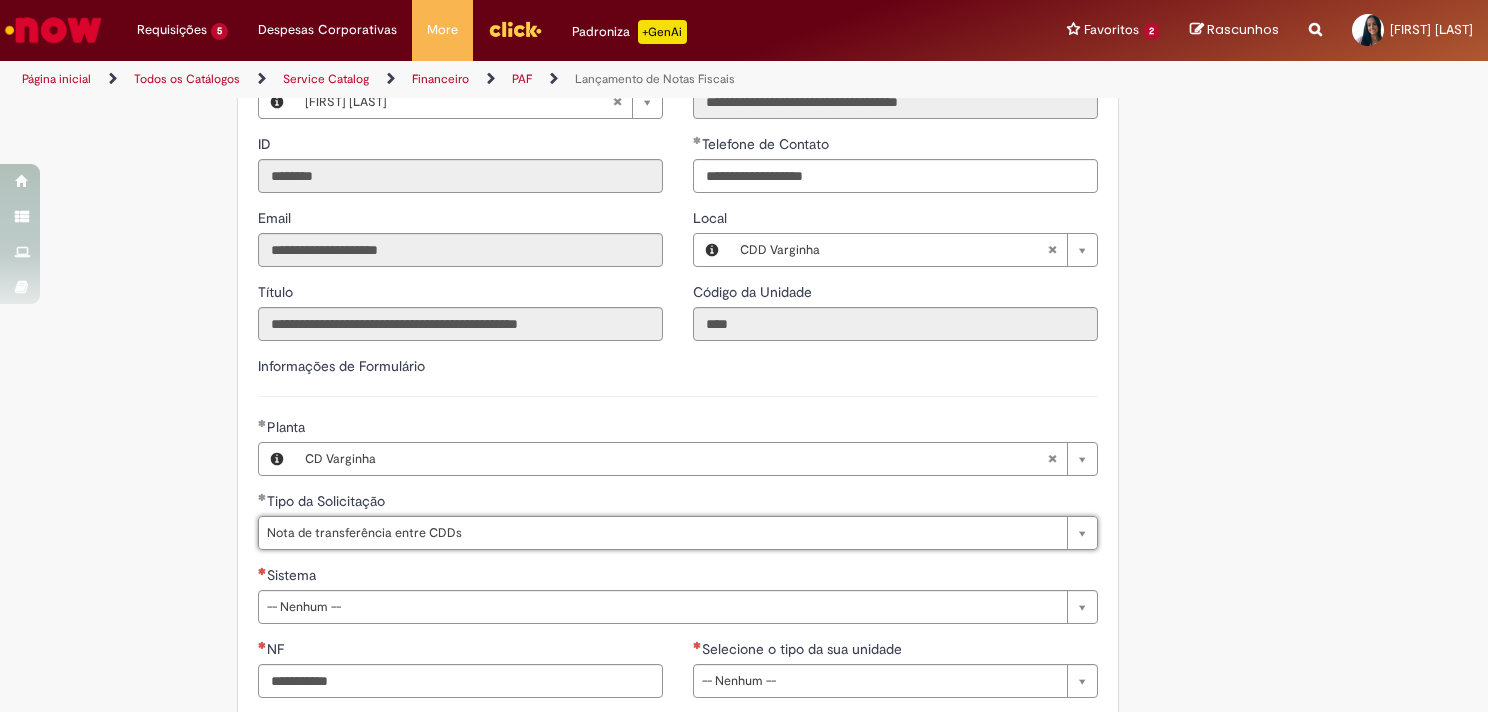 scroll, scrollTop: 1200, scrollLeft: 0, axis: vertical 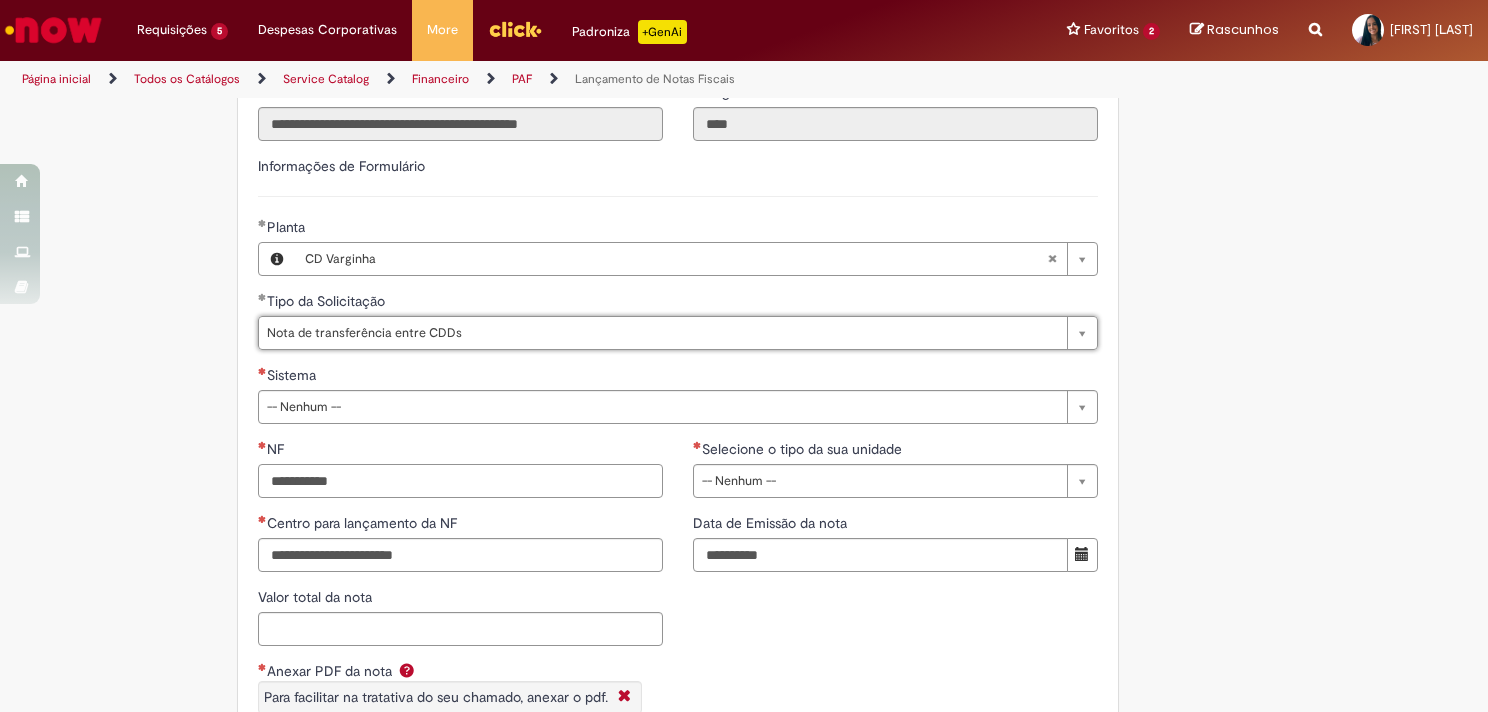 click on "NF" at bounding box center (460, 481) 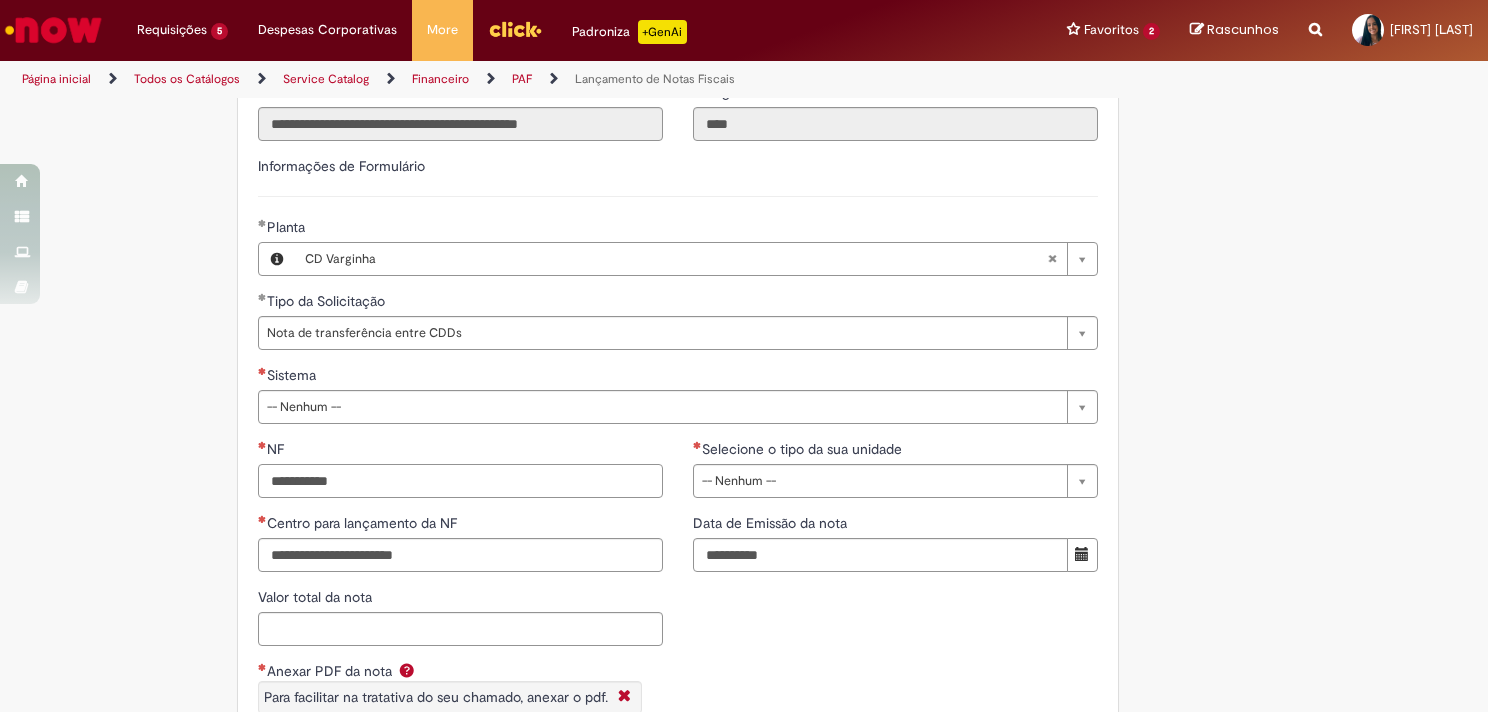 paste on "*****" 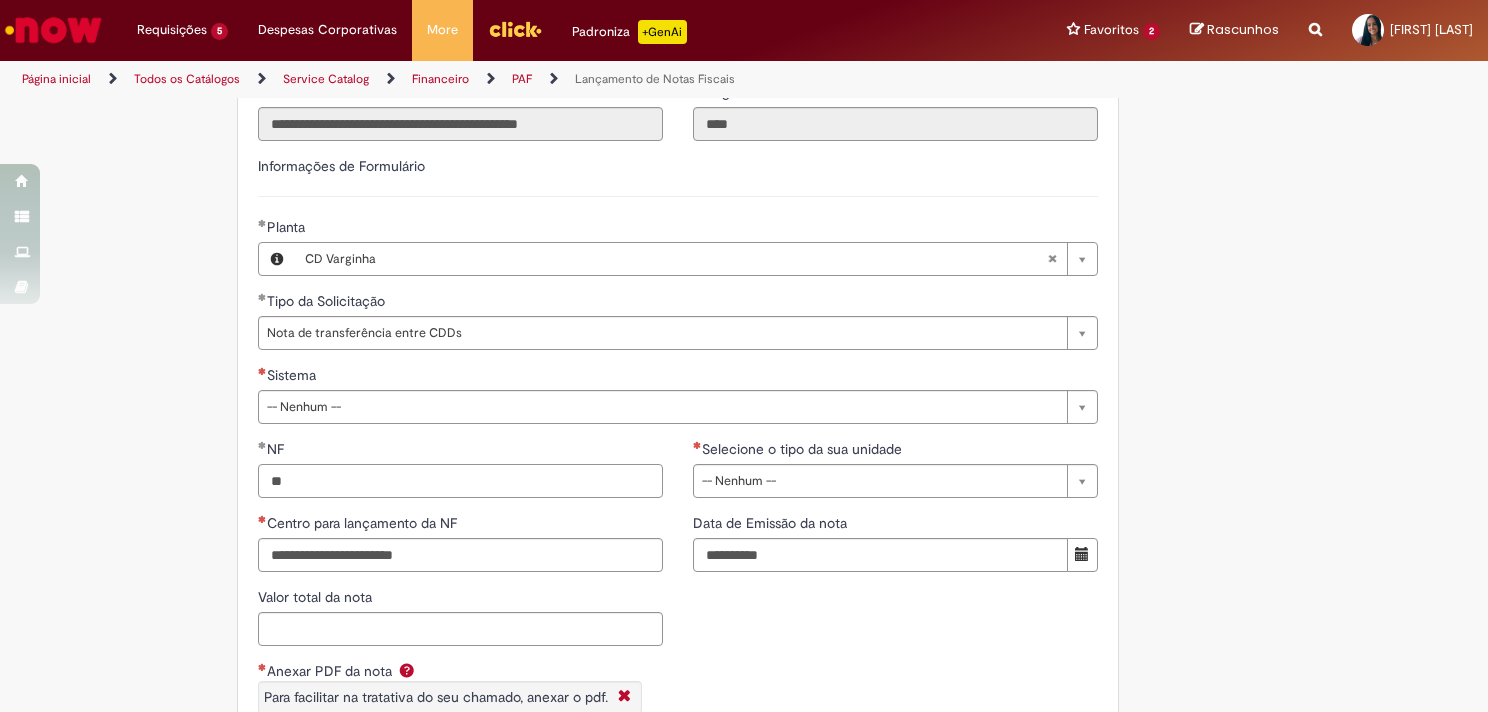 type on "*" 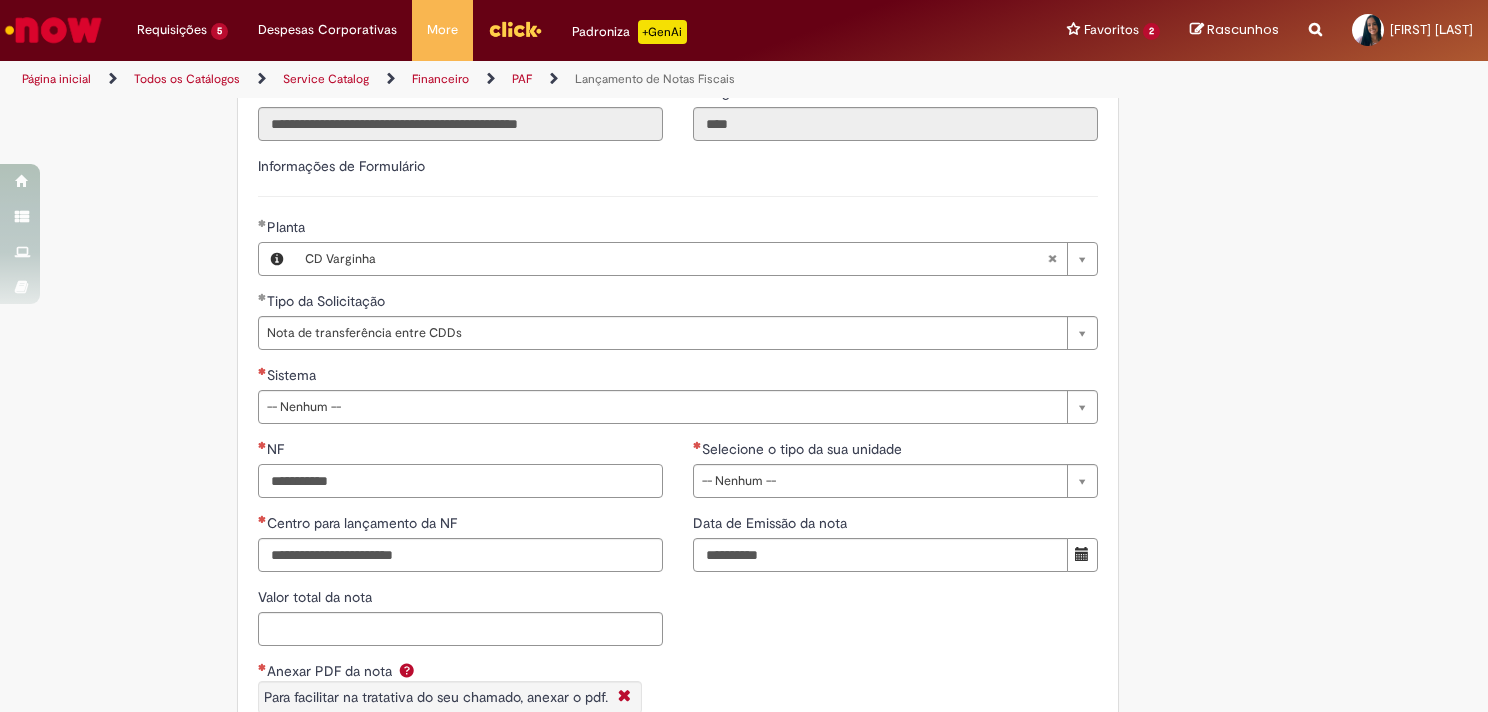 paste on "******" 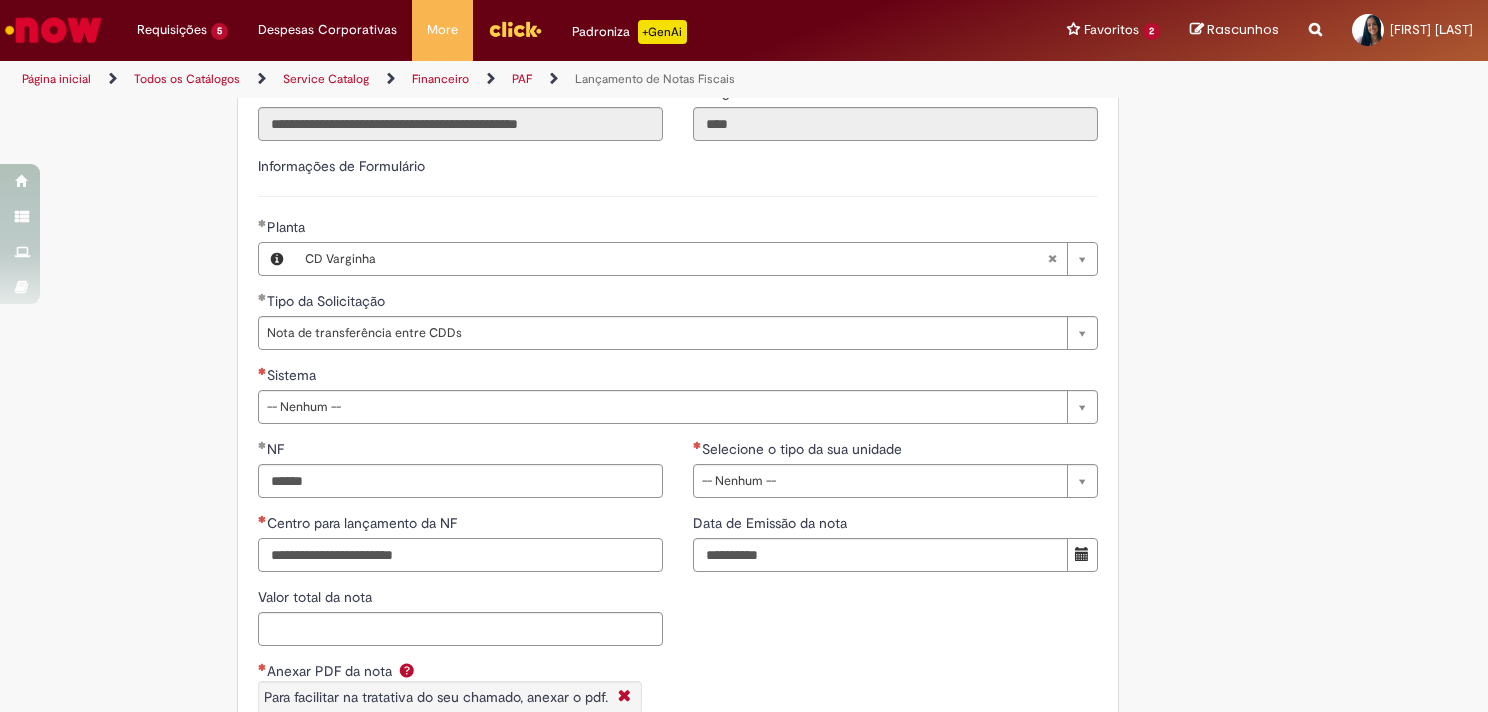 type on "*********" 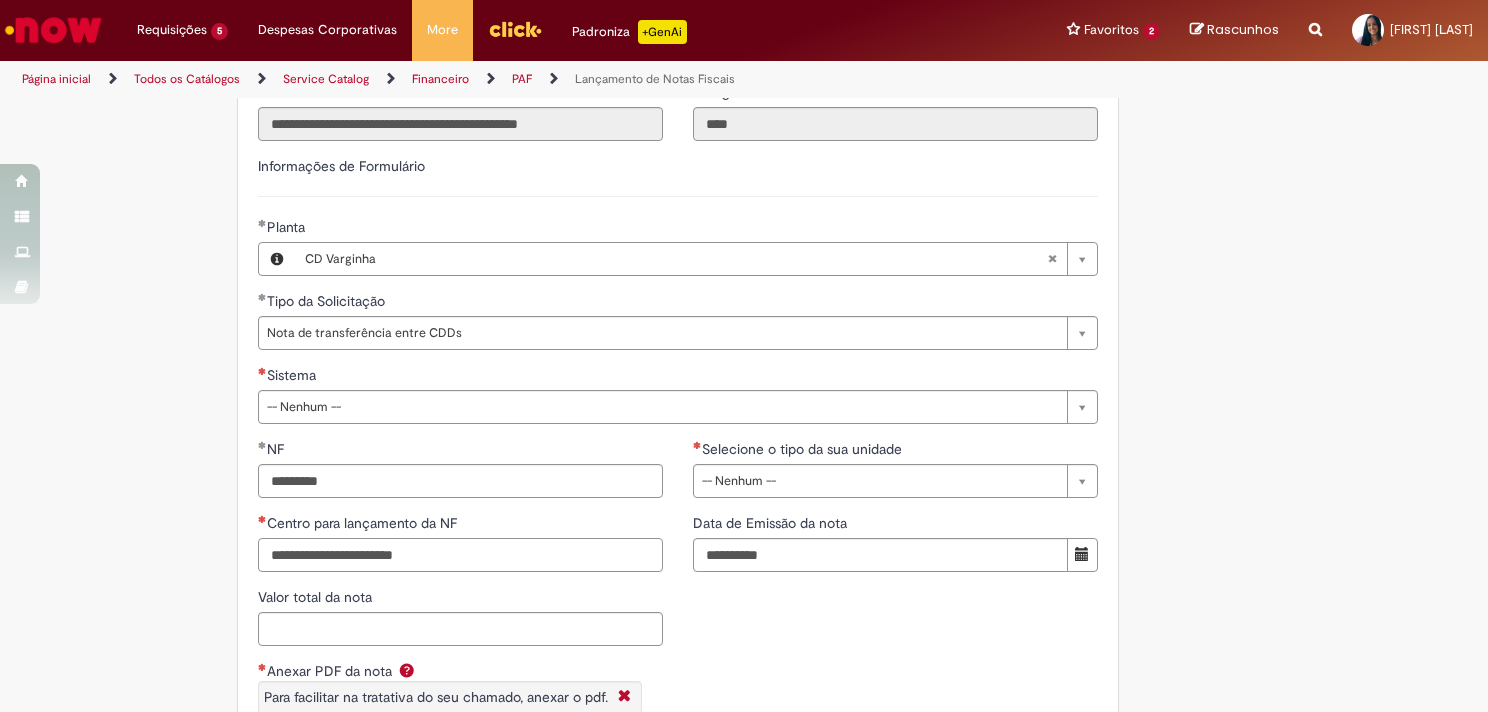 click on "Centro para lançamento da NF" at bounding box center (460, 555) 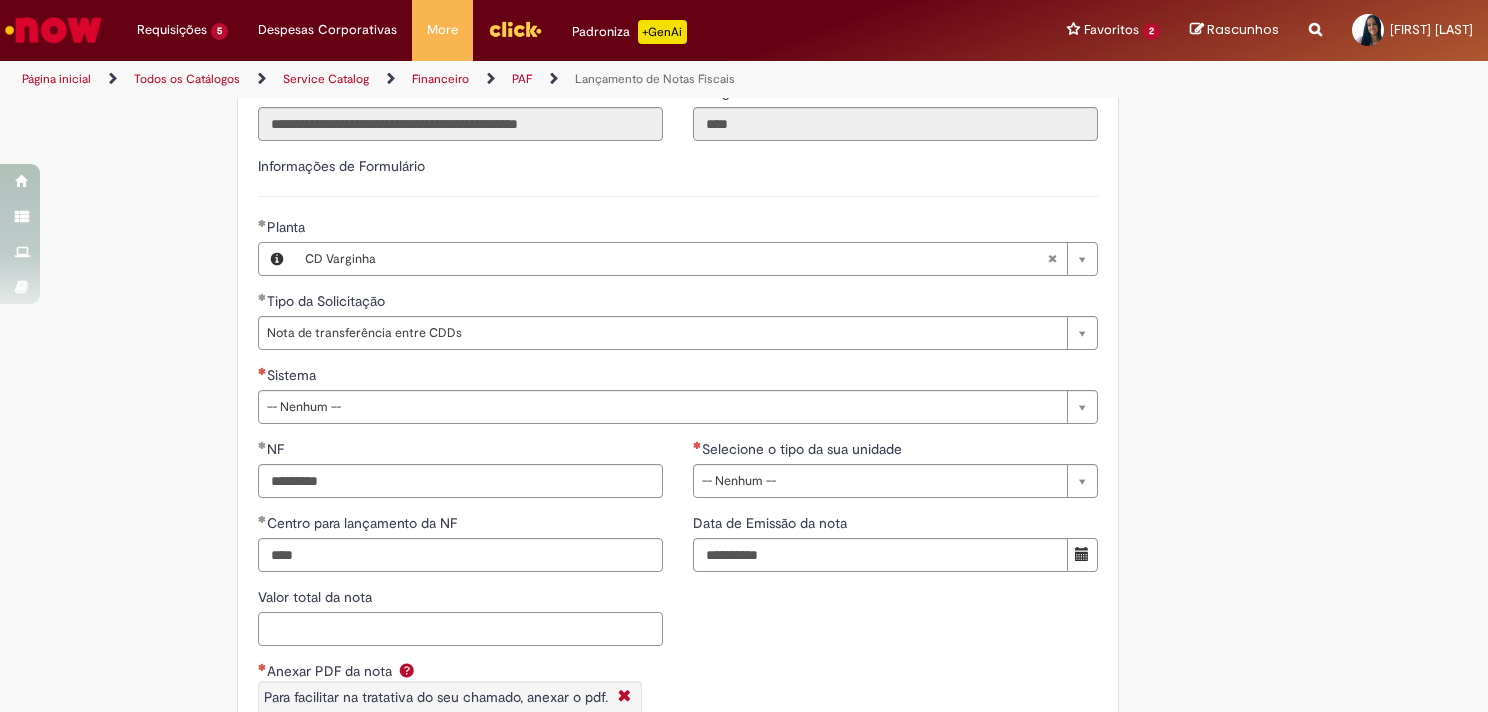 type on "****" 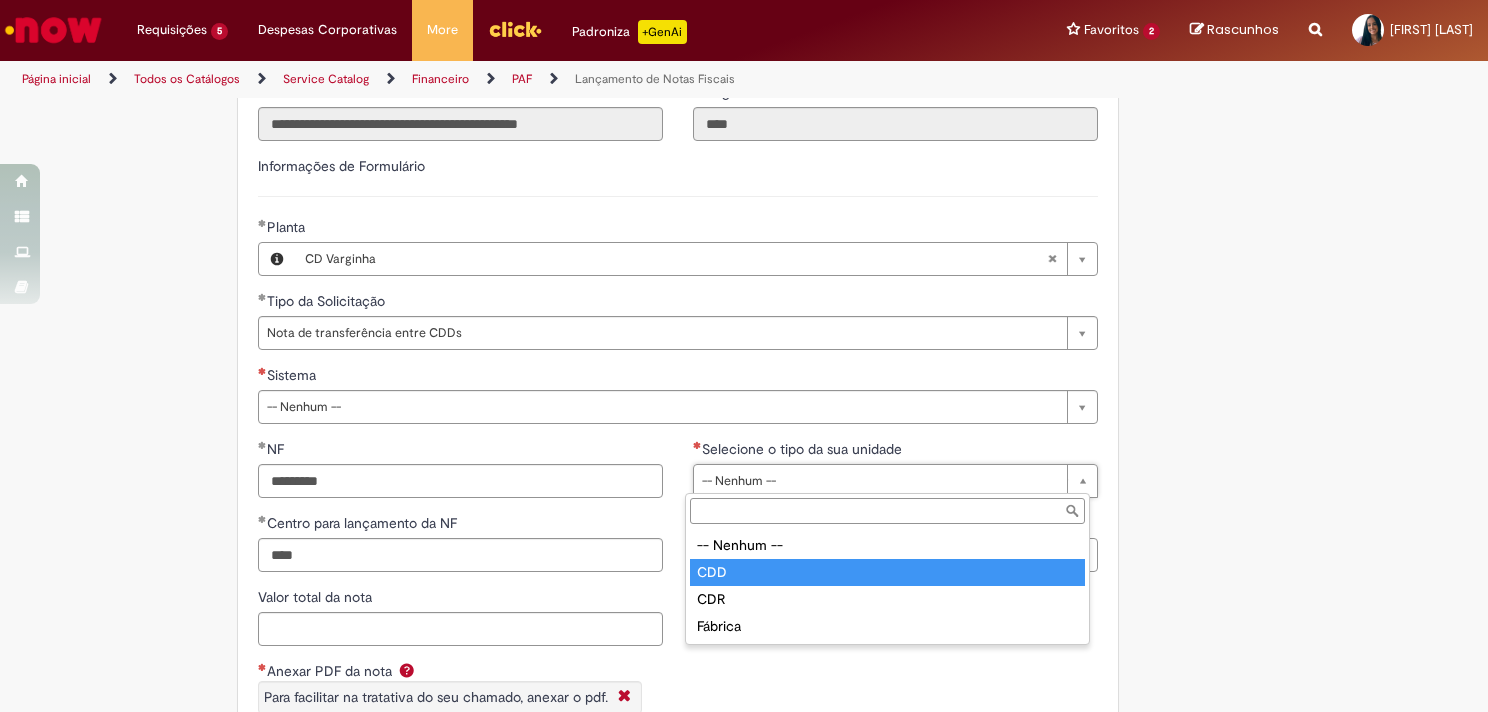 type on "***" 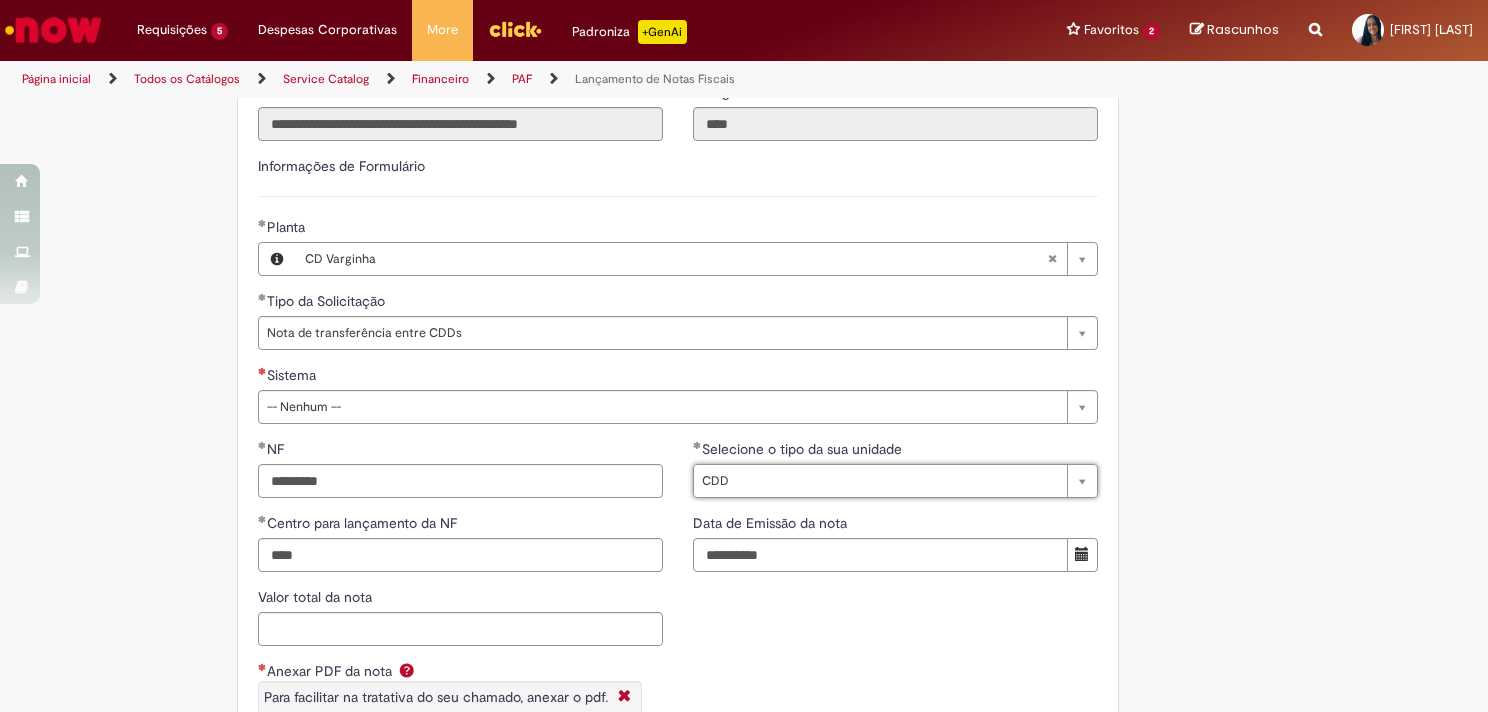 scroll, scrollTop: 1300, scrollLeft: 0, axis: vertical 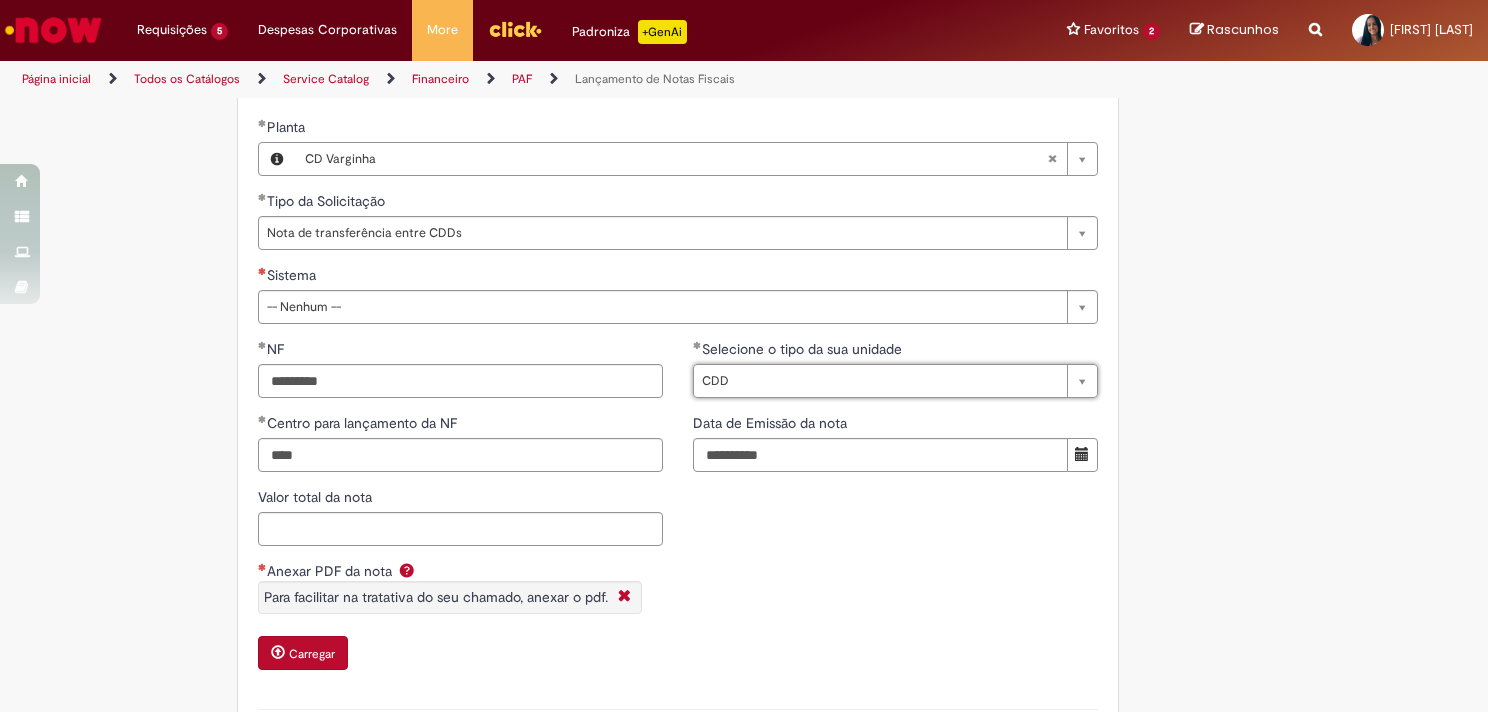 click on "Carregar" at bounding box center (312, 654) 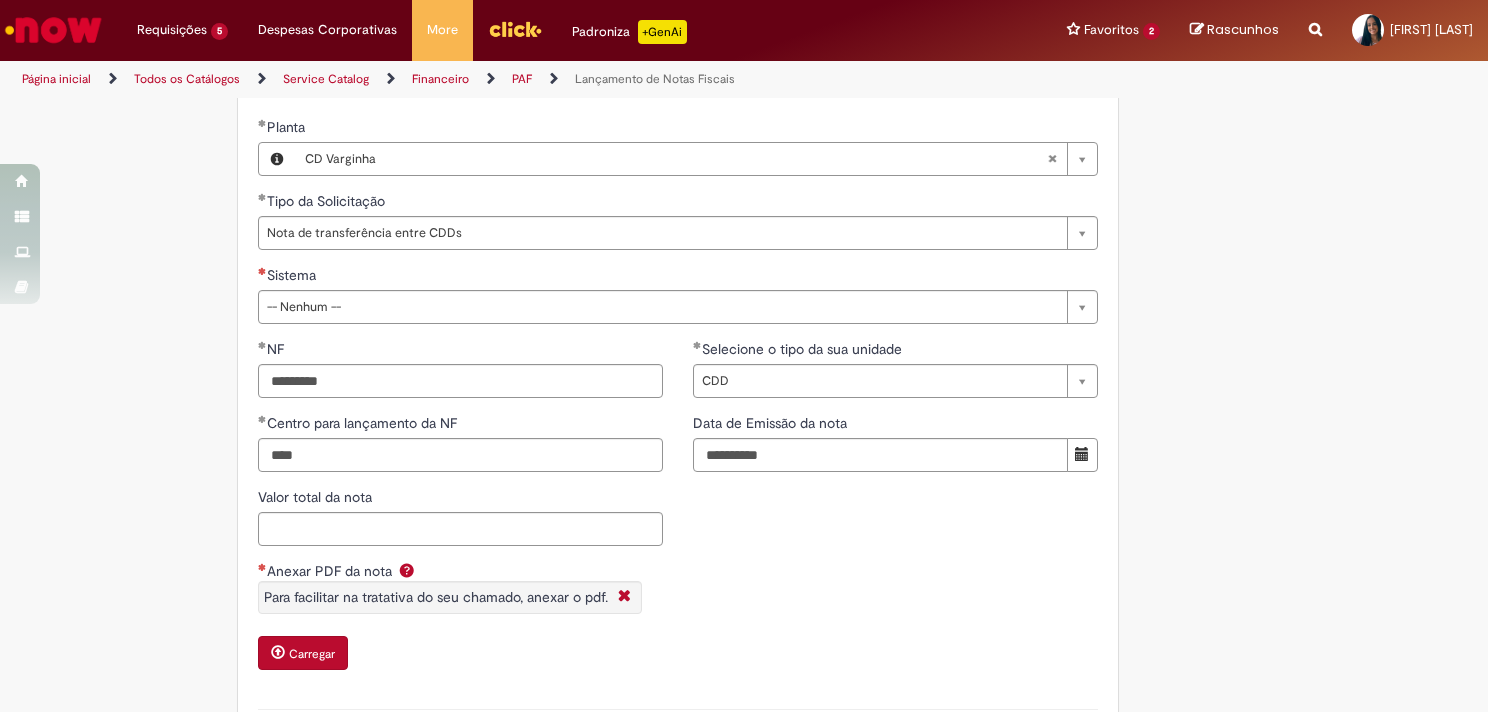 click on "Carregar" at bounding box center [312, 654] 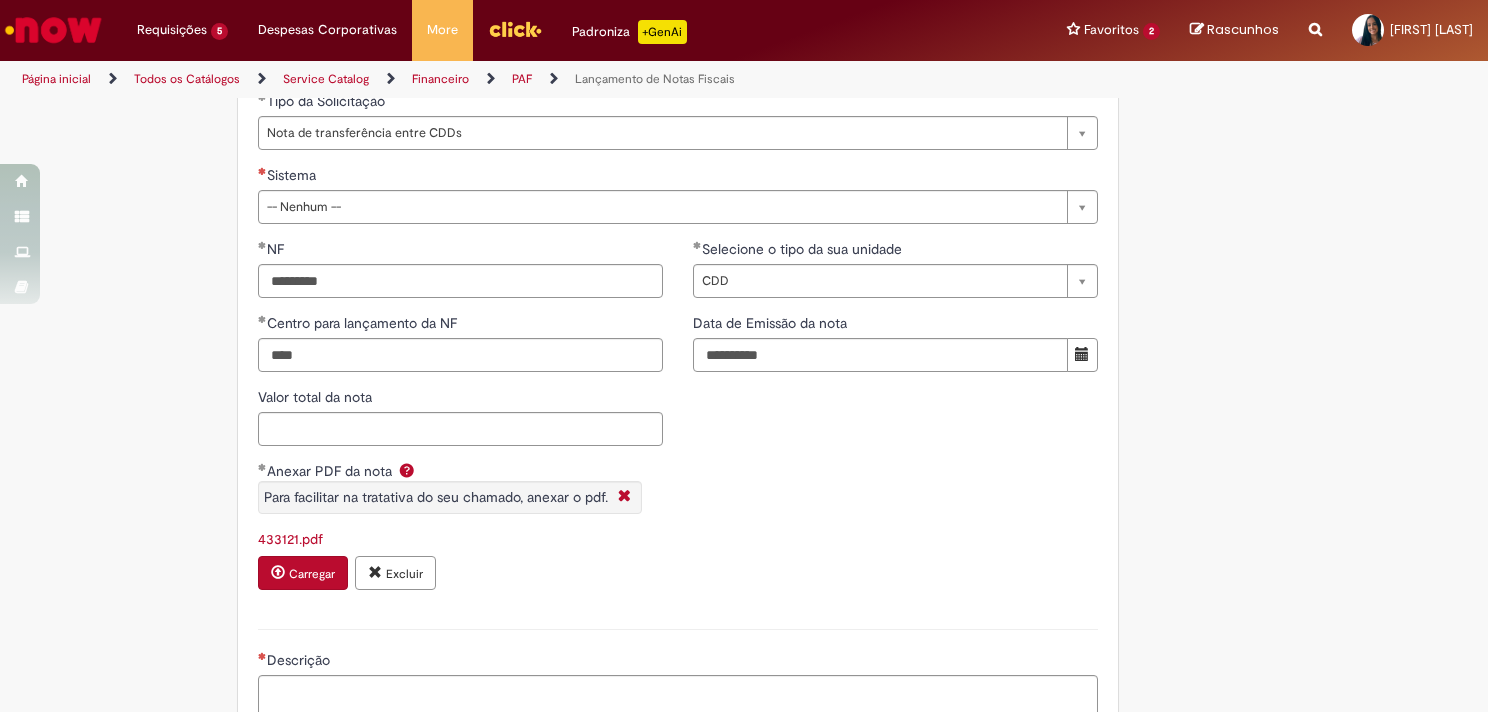 scroll, scrollTop: 1800, scrollLeft: 0, axis: vertical 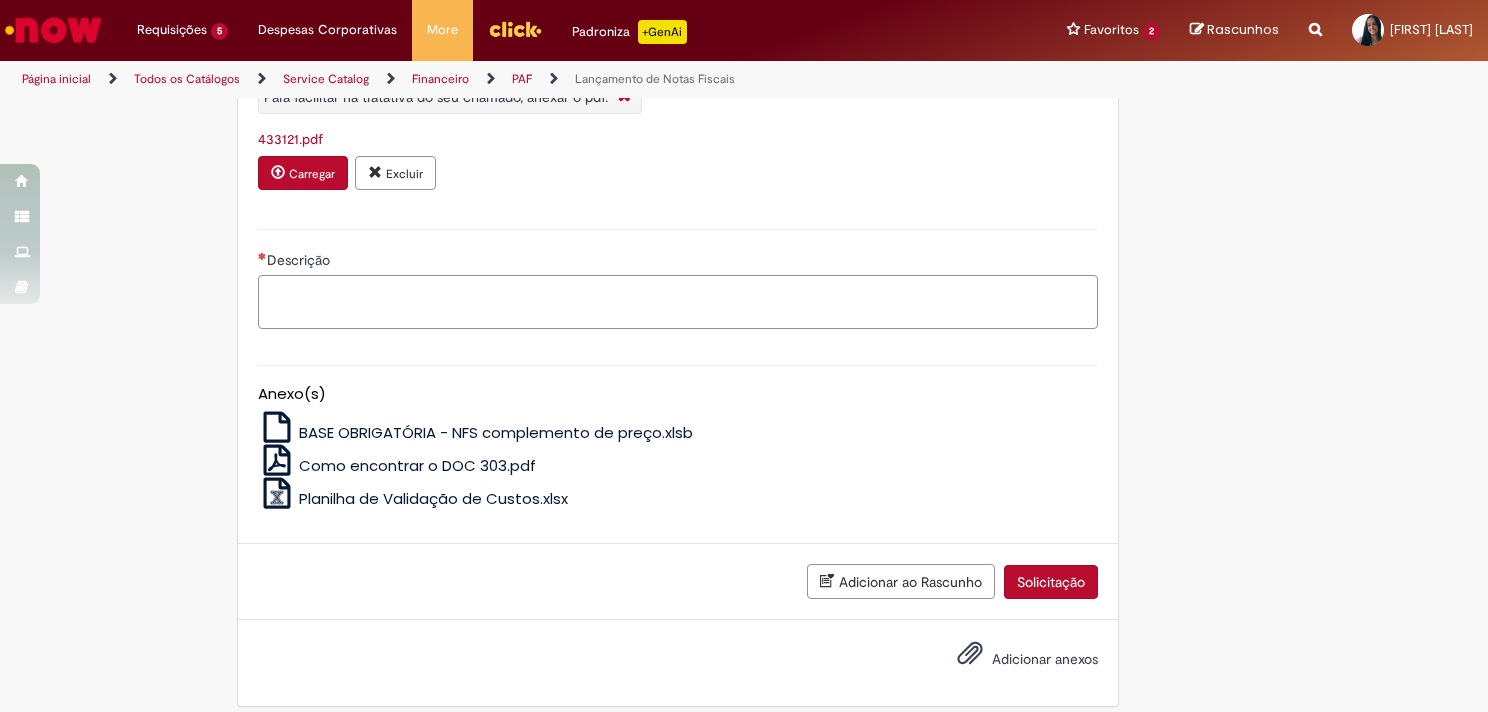 click on "Descrição" at bounding box center [678, 302] 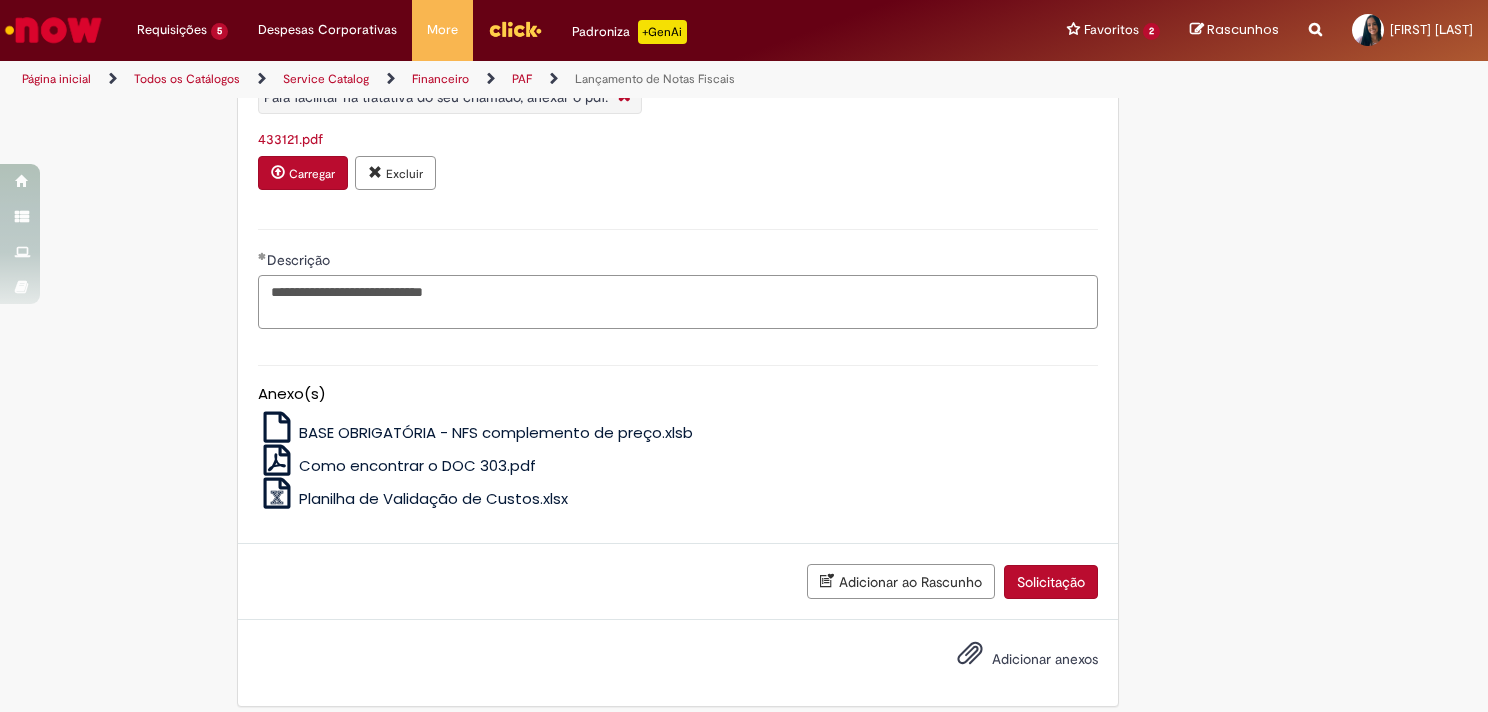 type on "**********" 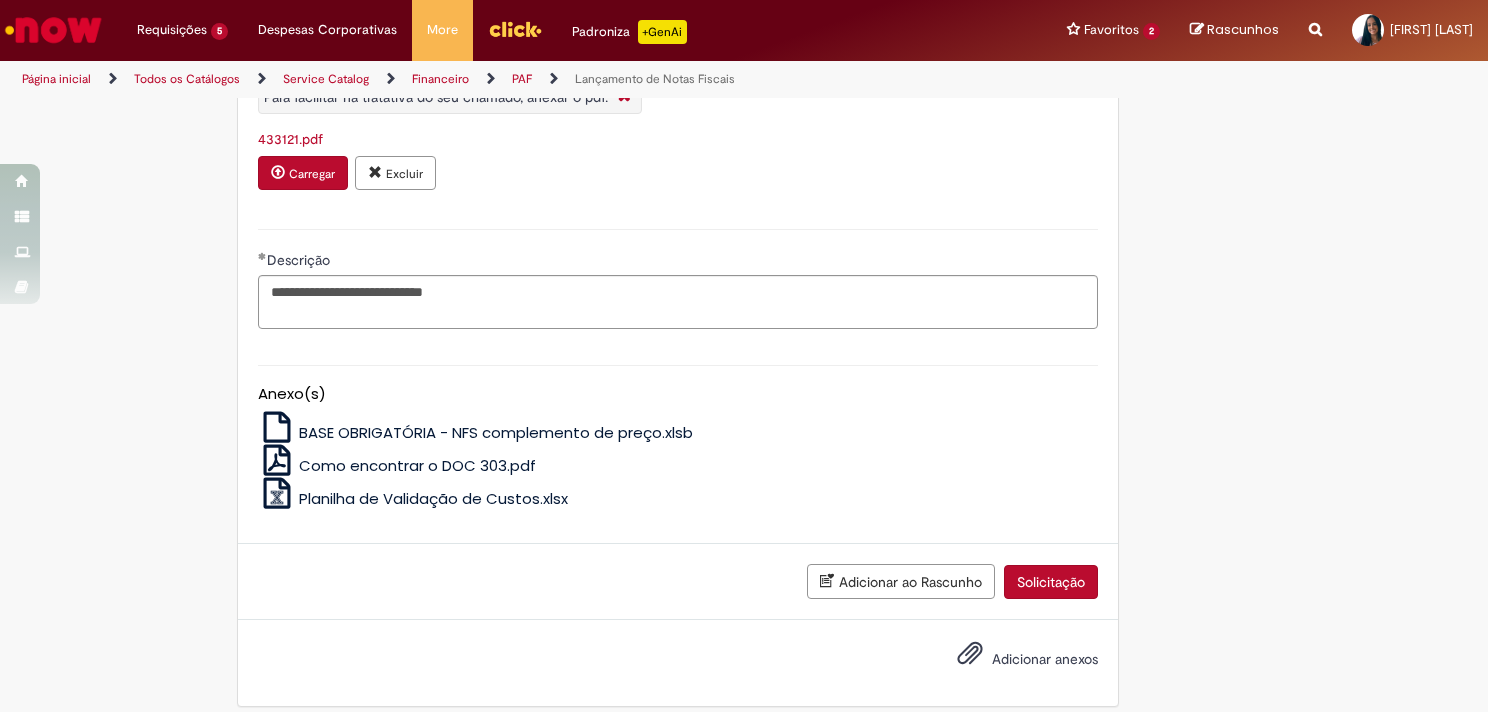 click on "Adicionar ao Rascunho        Solicitação" at bounding box center (678, 582) 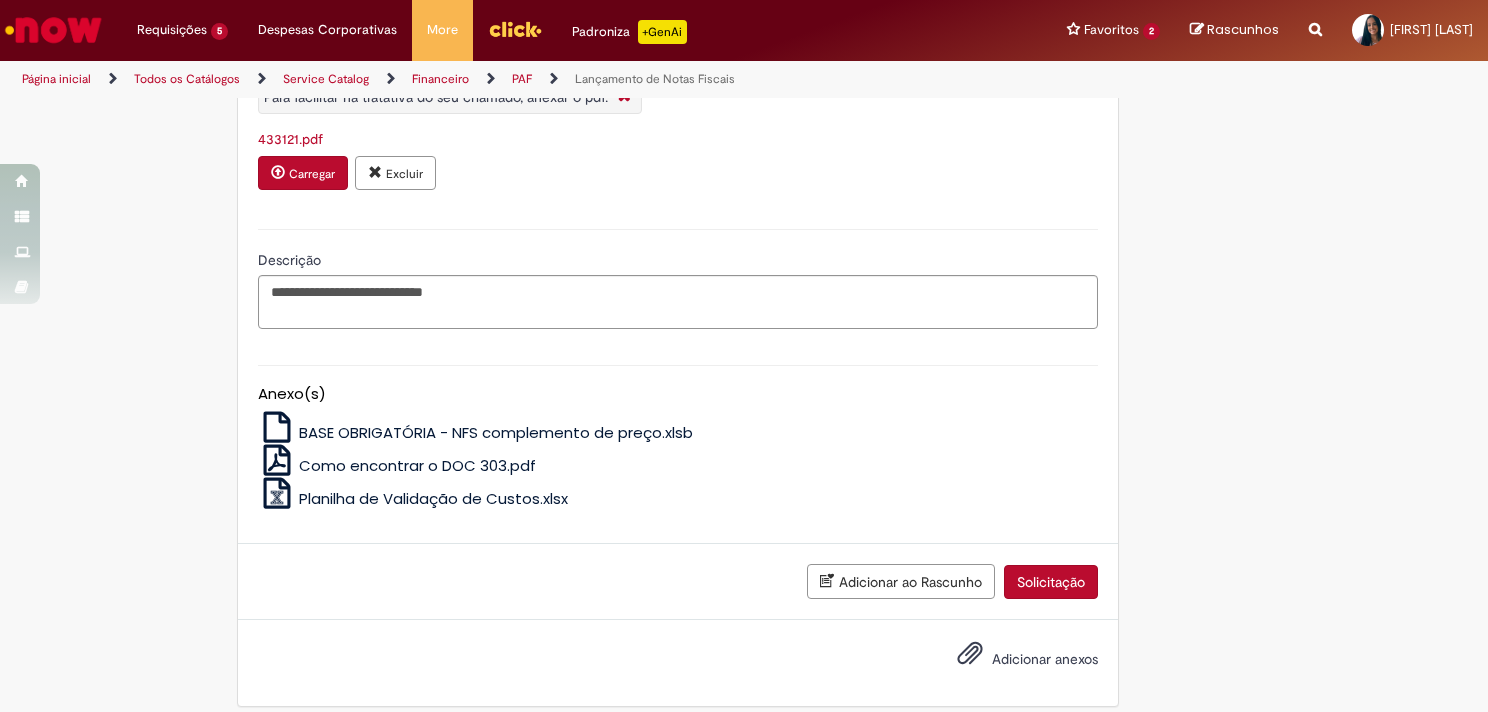click on "Solicitação" at bounding box center (1051, 582) 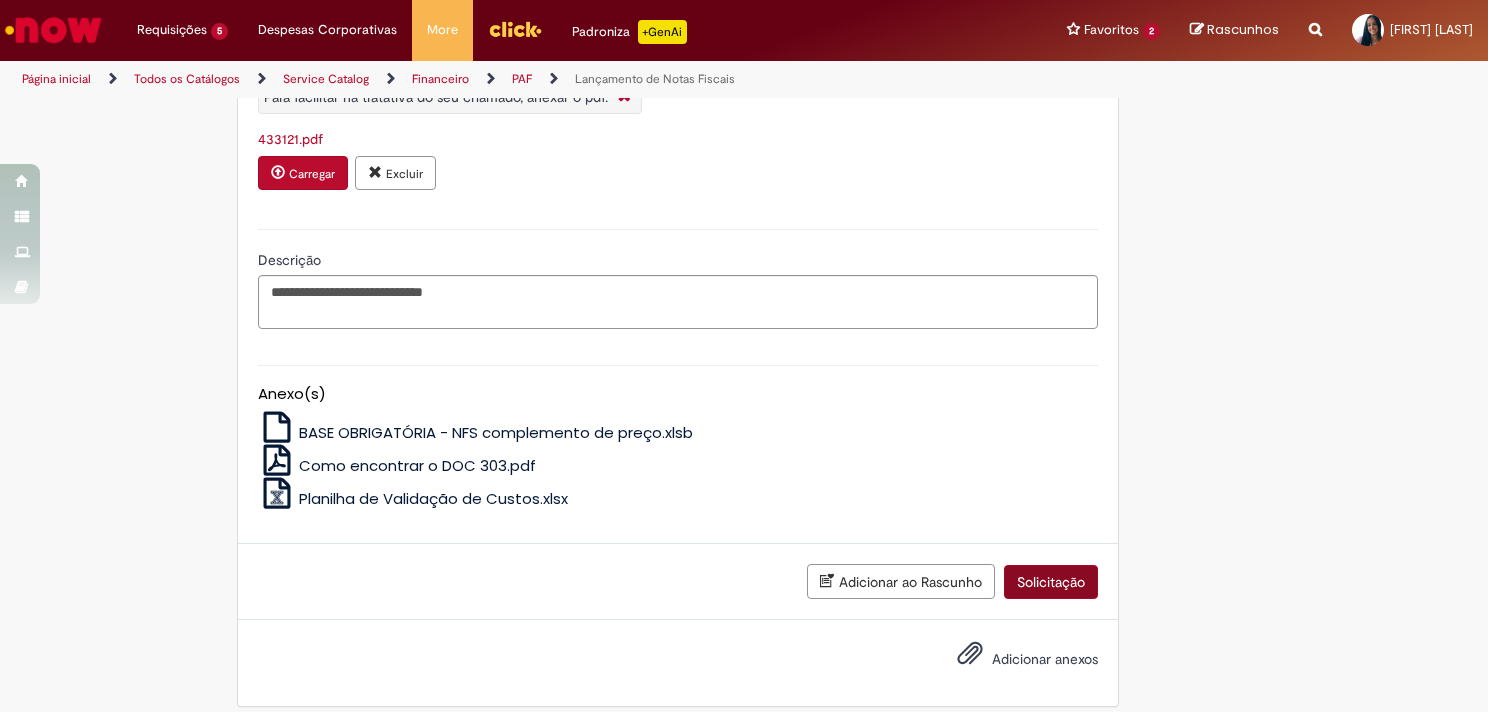 scroll, scrollTop: 1184, scrollLeft: 0, axis: vertical 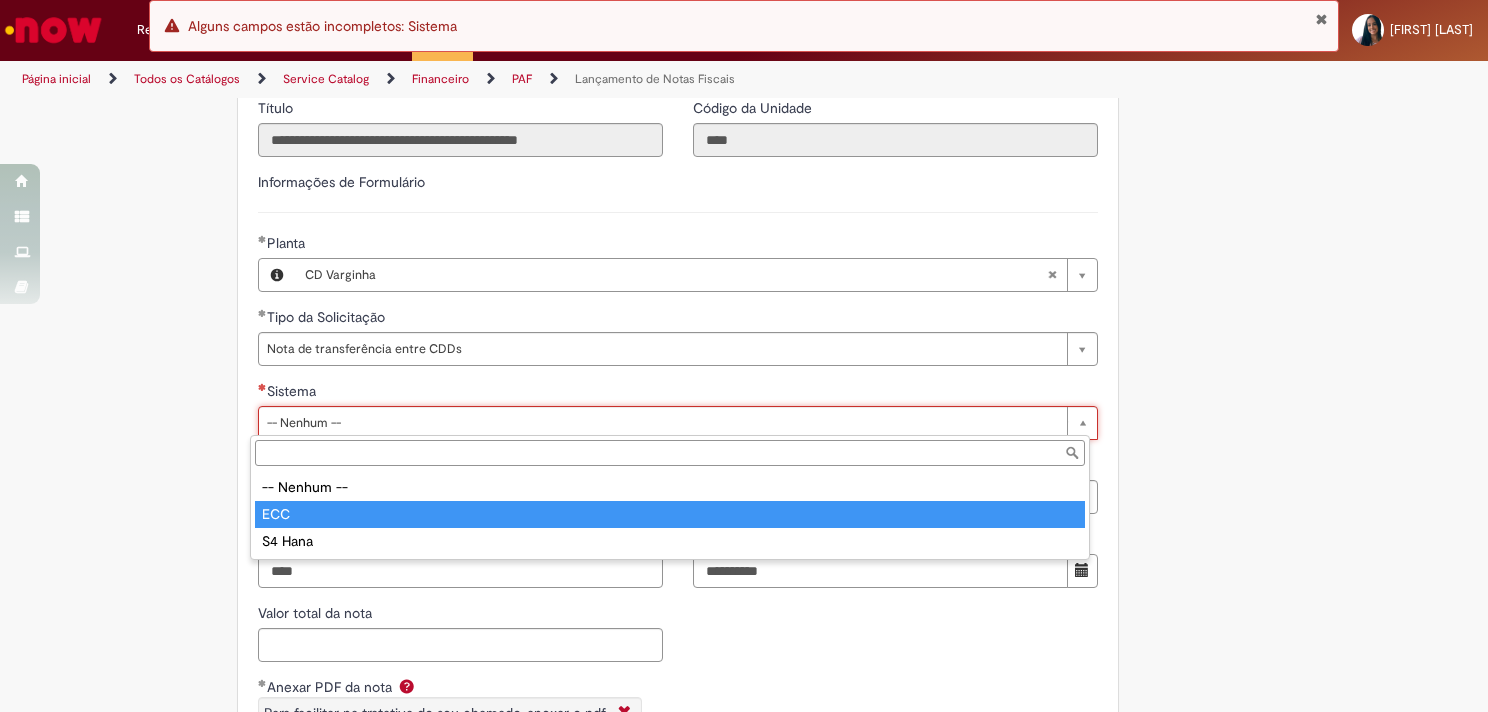 type on "***" 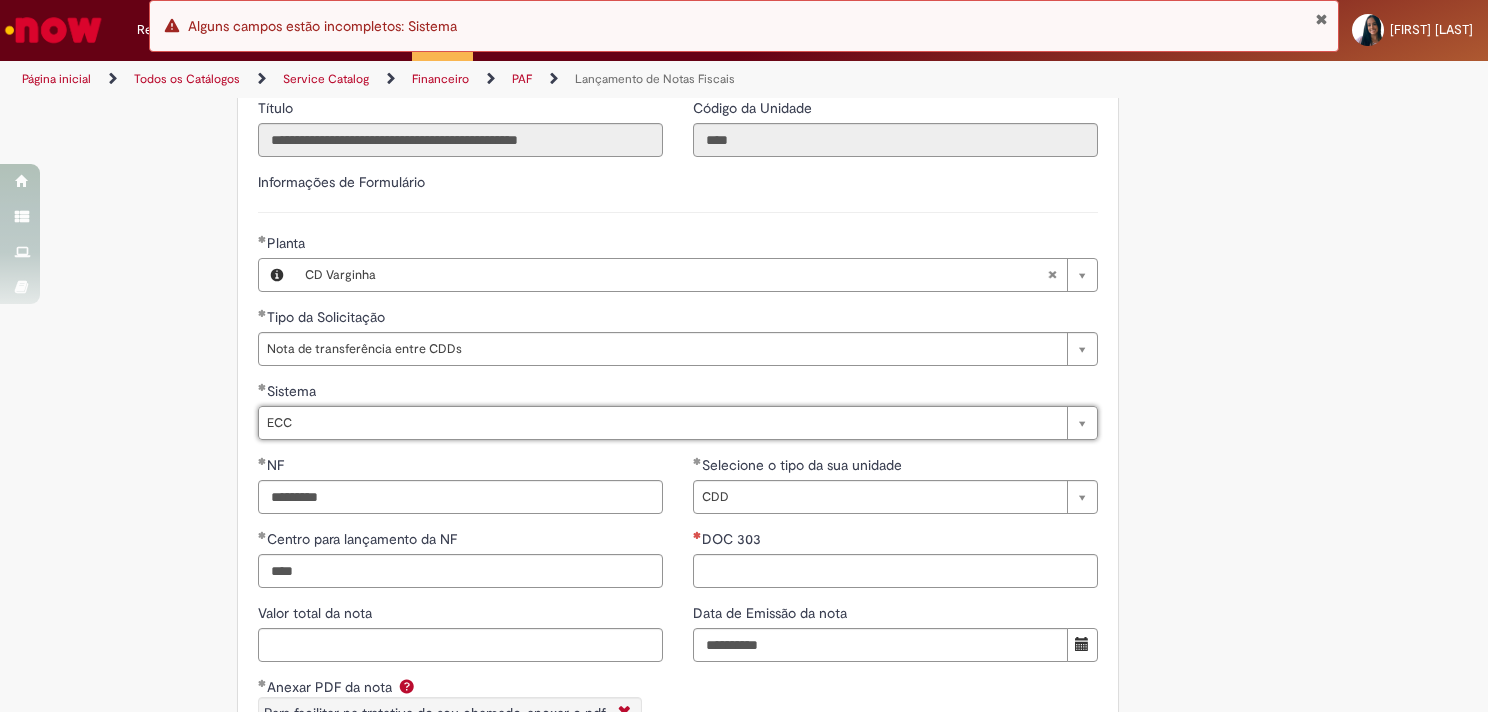 scroll, scrollTop: 1284, scrollLeft: 0, axis: vertical 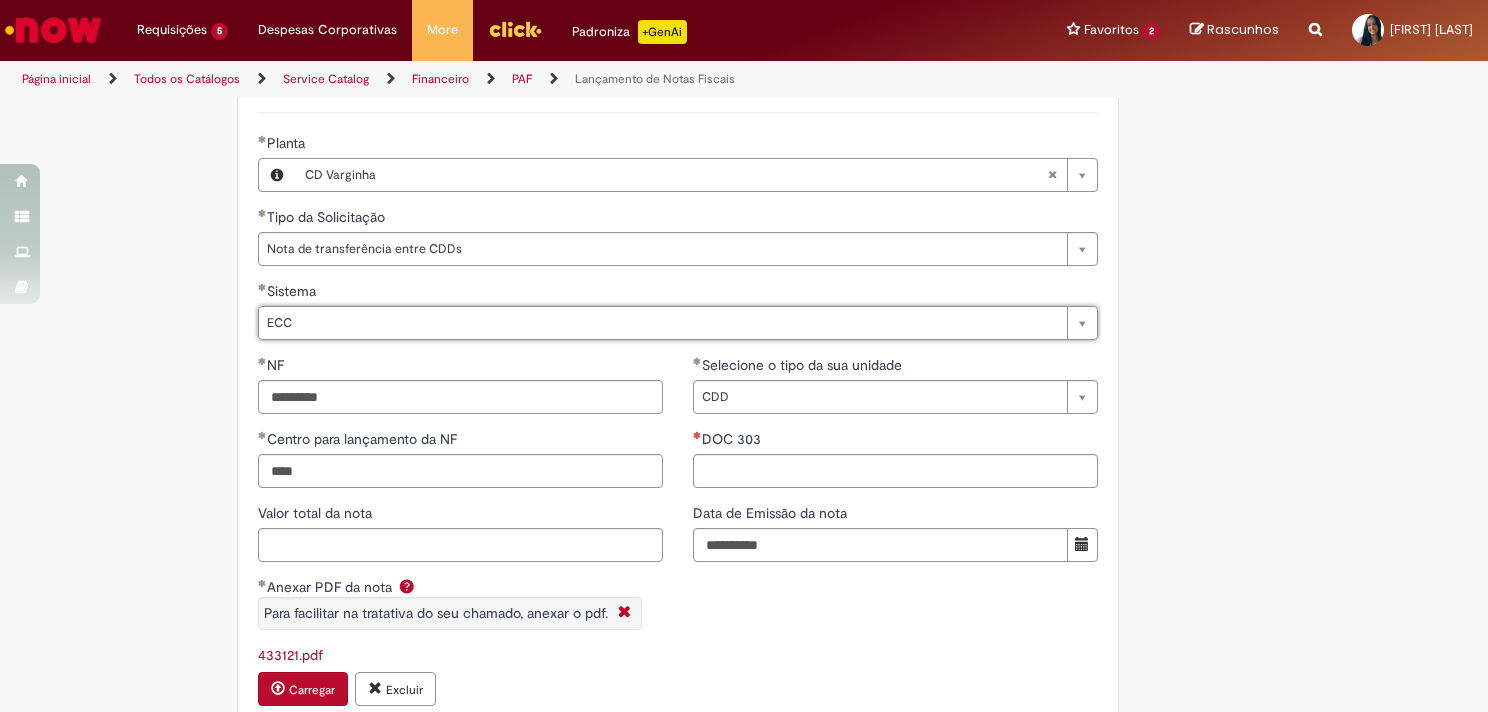 click on "**********" at bounding box center (895, 466) 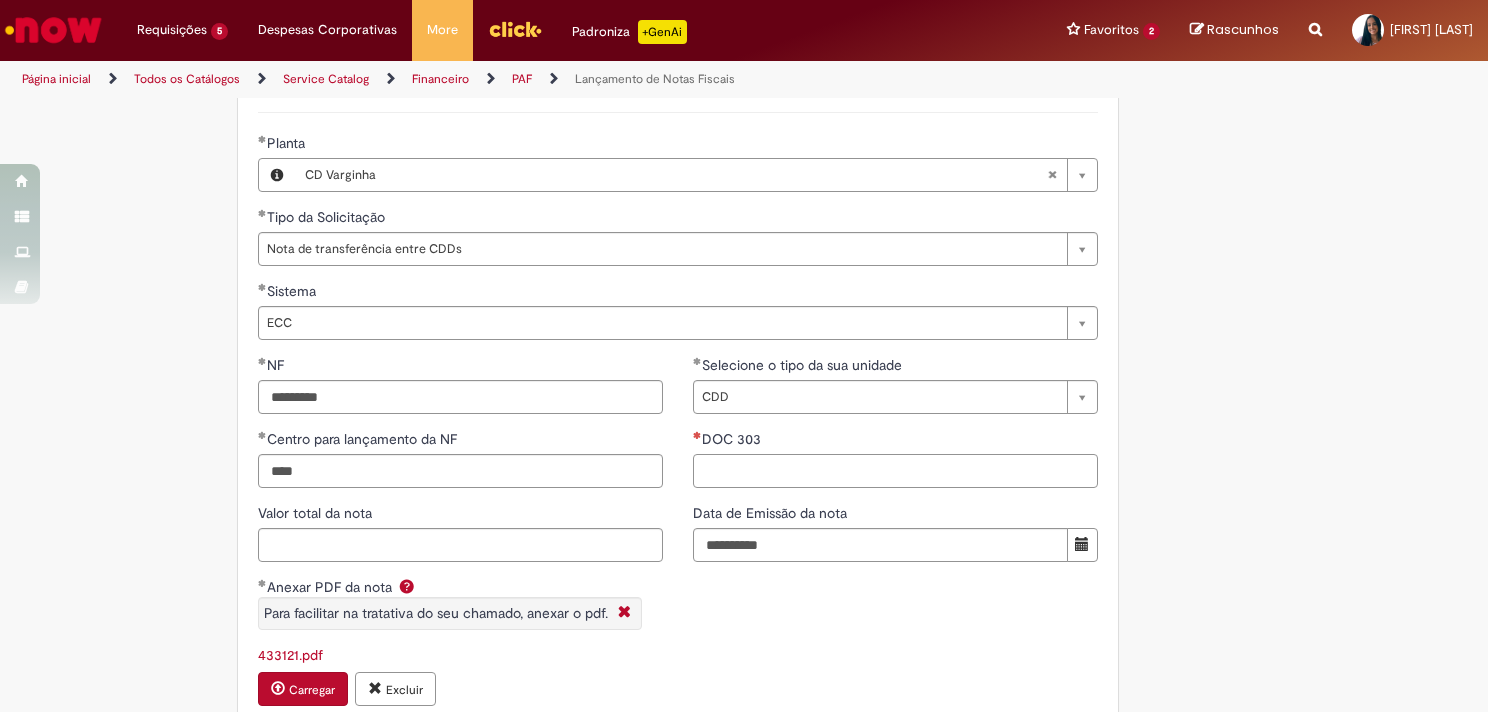 click on "DOC 303" at bounding box center [895, 471] 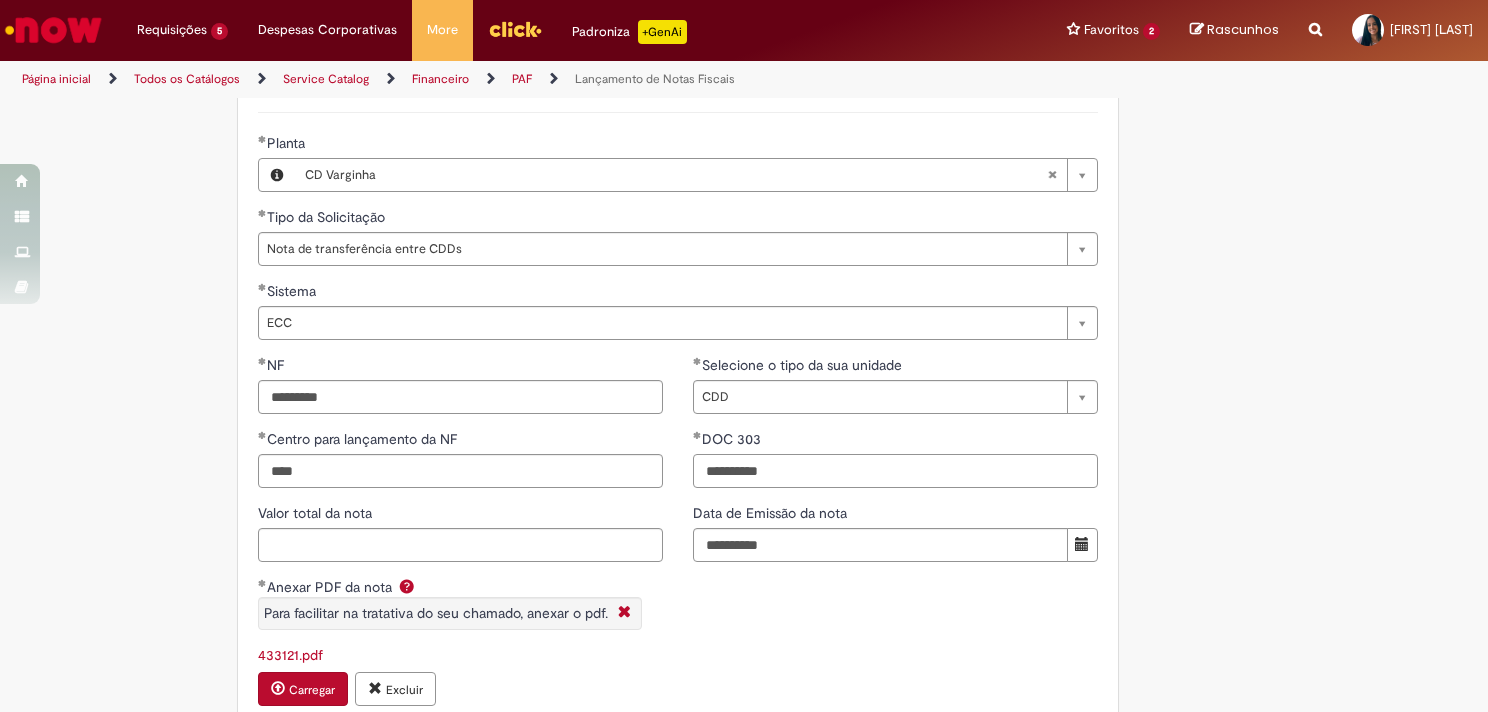 scroll, scrollTop: 1784, scrollLeft: 0, axis: vertical 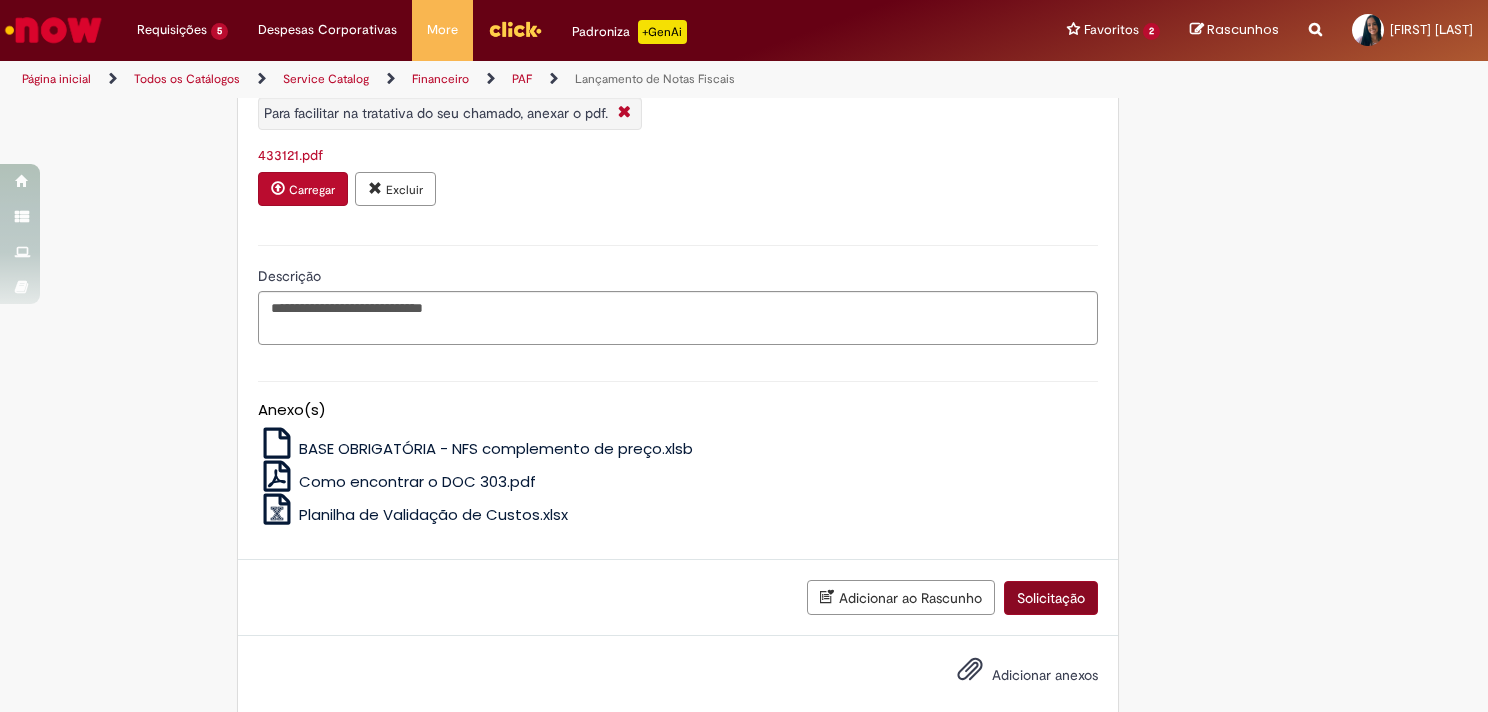 type on "**********" 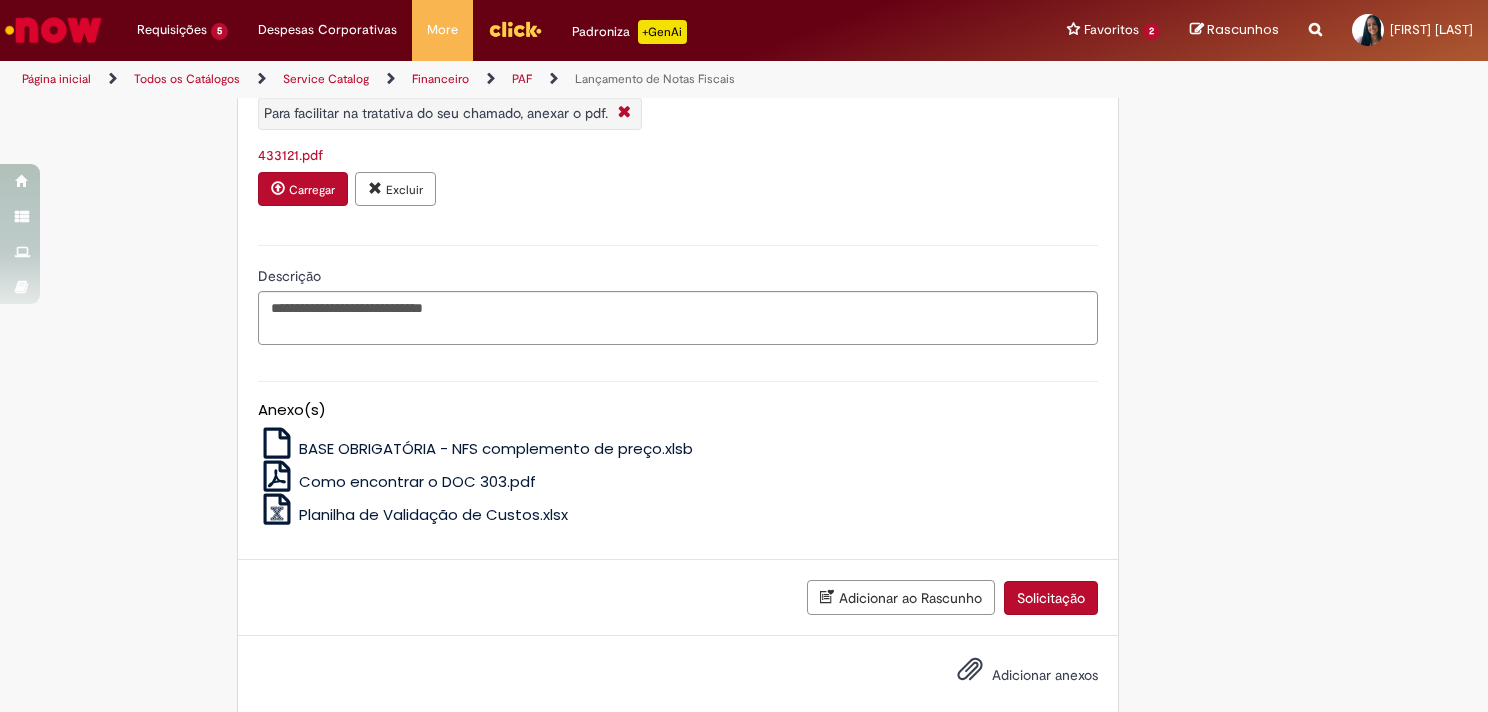 click on "Solicitação" at bounding box center [1051, 598] 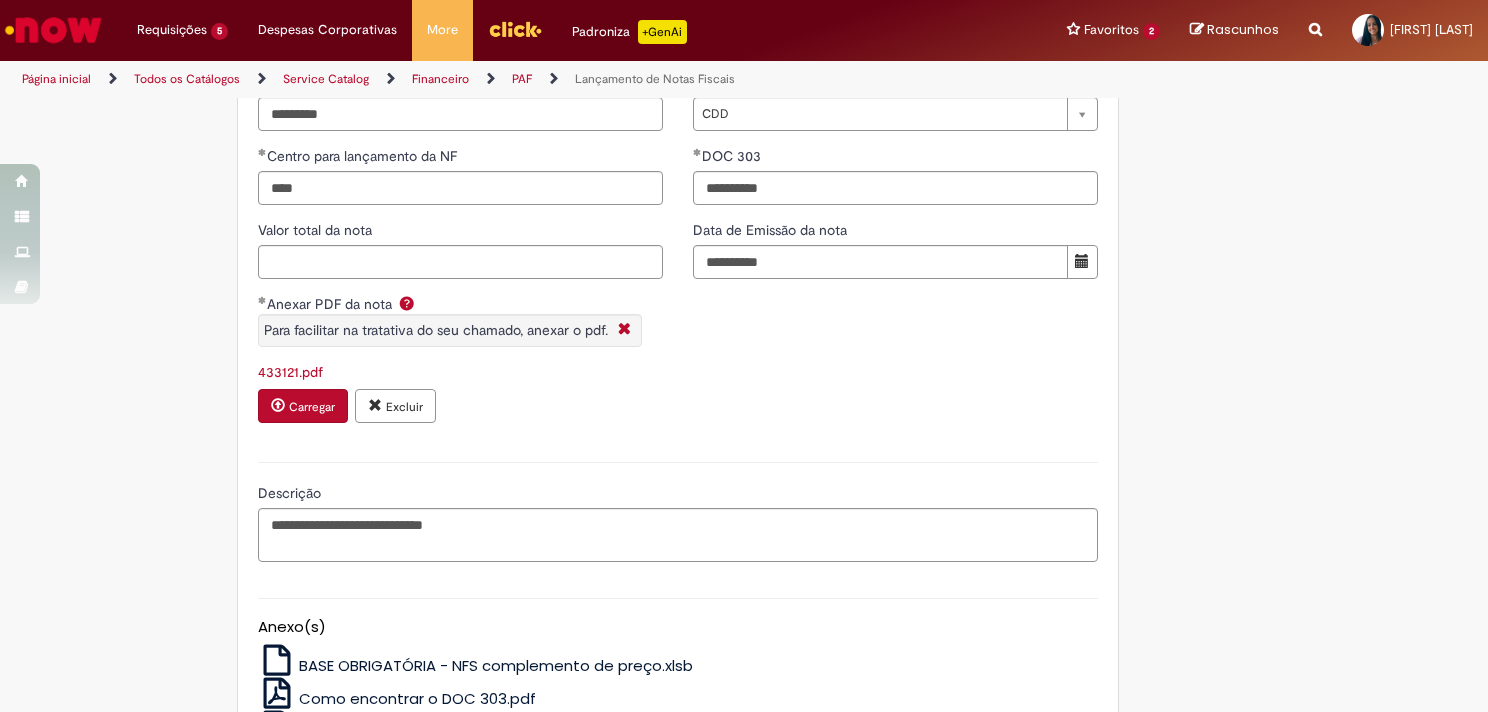 scroll, scrollTop: 1767, scrollLeft: 0, axis: vertical 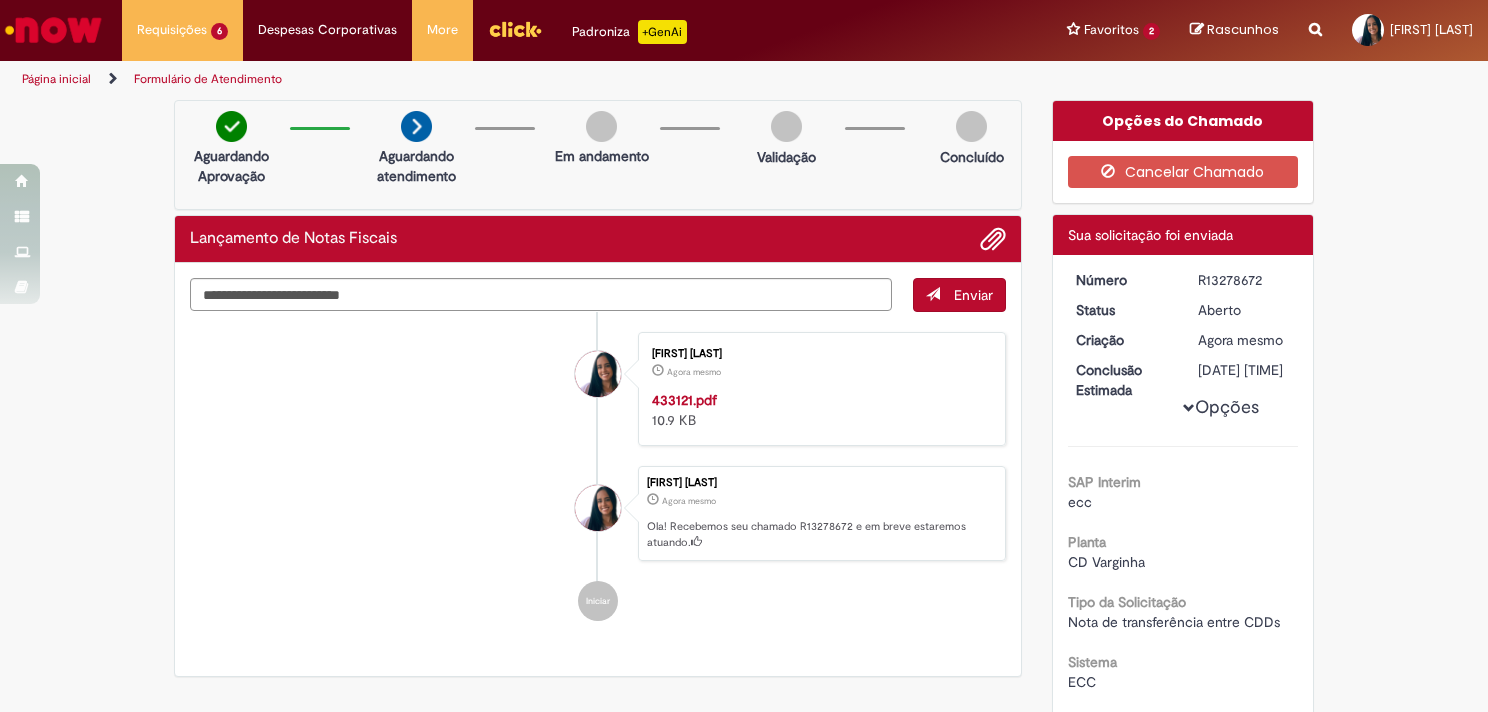 drag, startPoint x: 1229, startPoint y: 277, endPoint x: 1125, endPoint y: 282, distance: 104.120125 